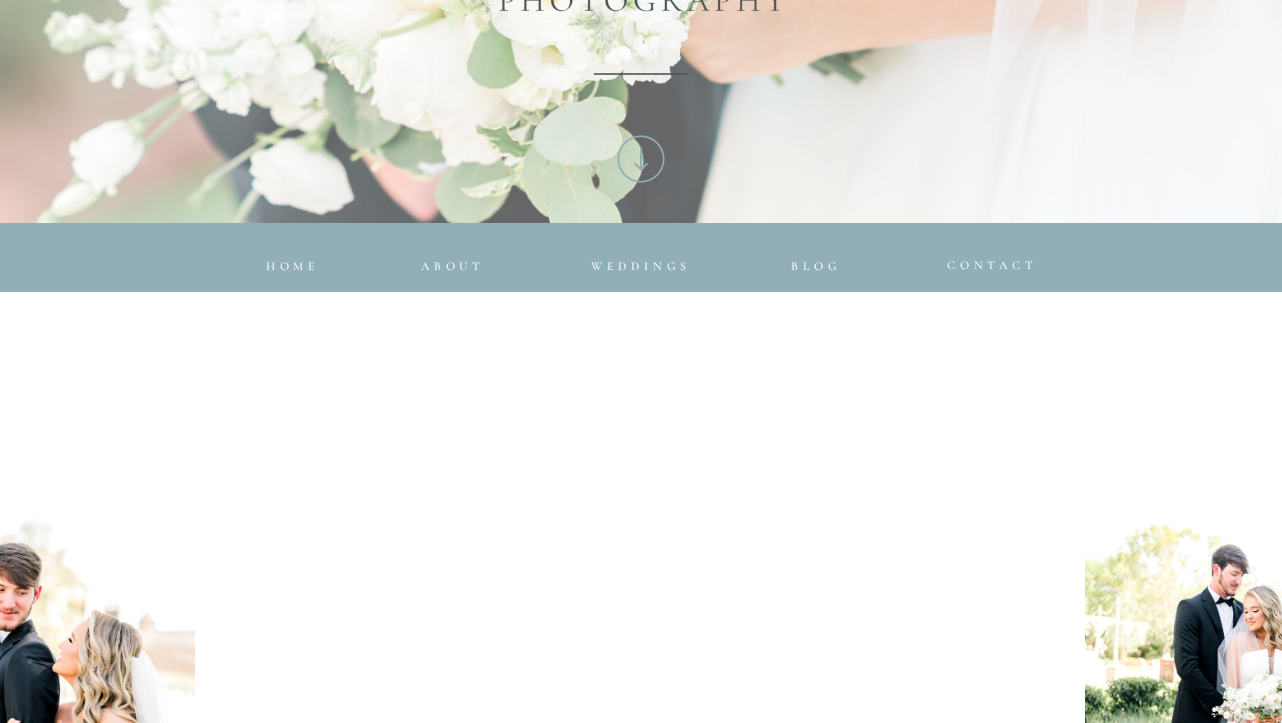 scroll, scrollTop: 786, scrollLeft: 0, axis: vertical 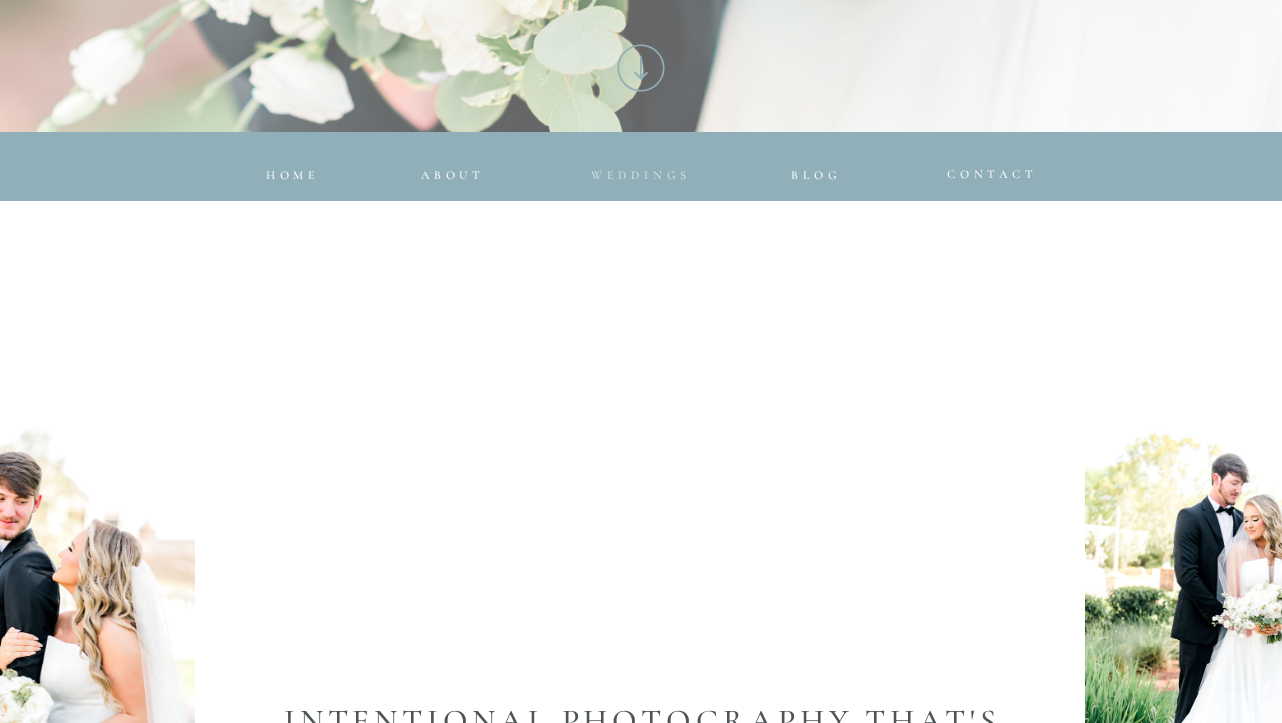 click on "Weddings" at bounding box center (641, 175) 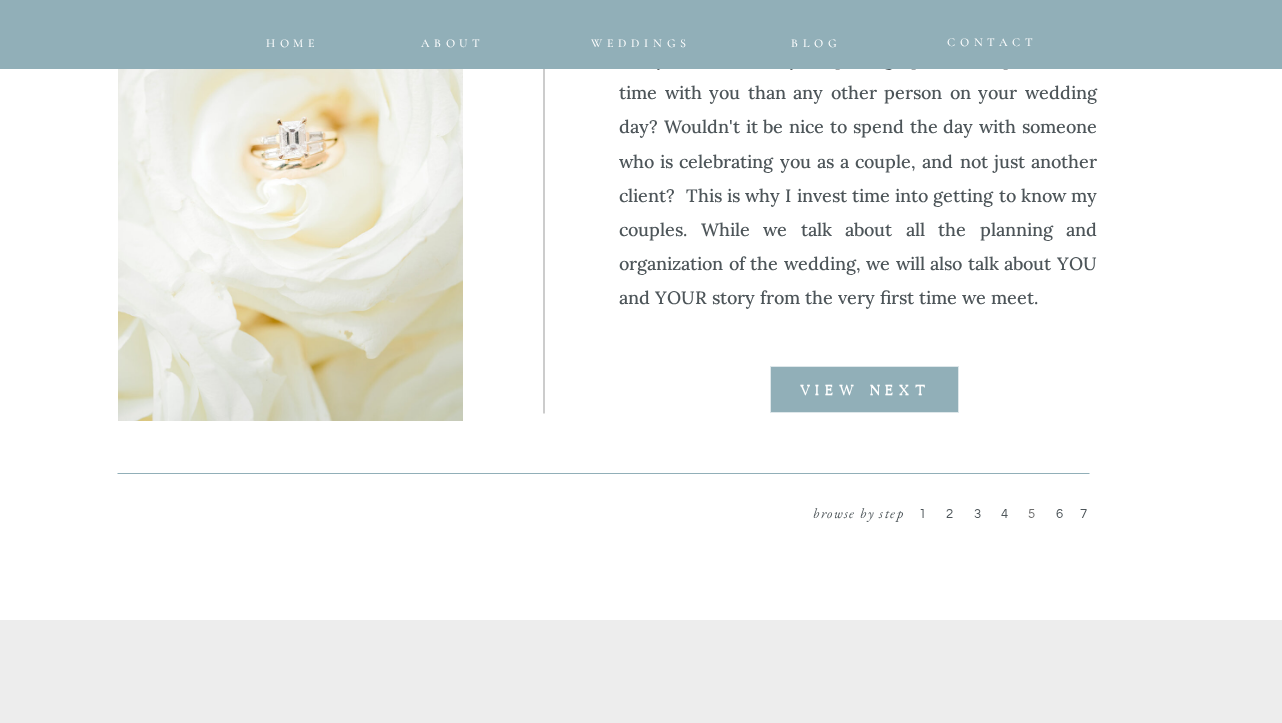 scroll, scrollTop: 2693, scrollLeft: 0, axis: vertical 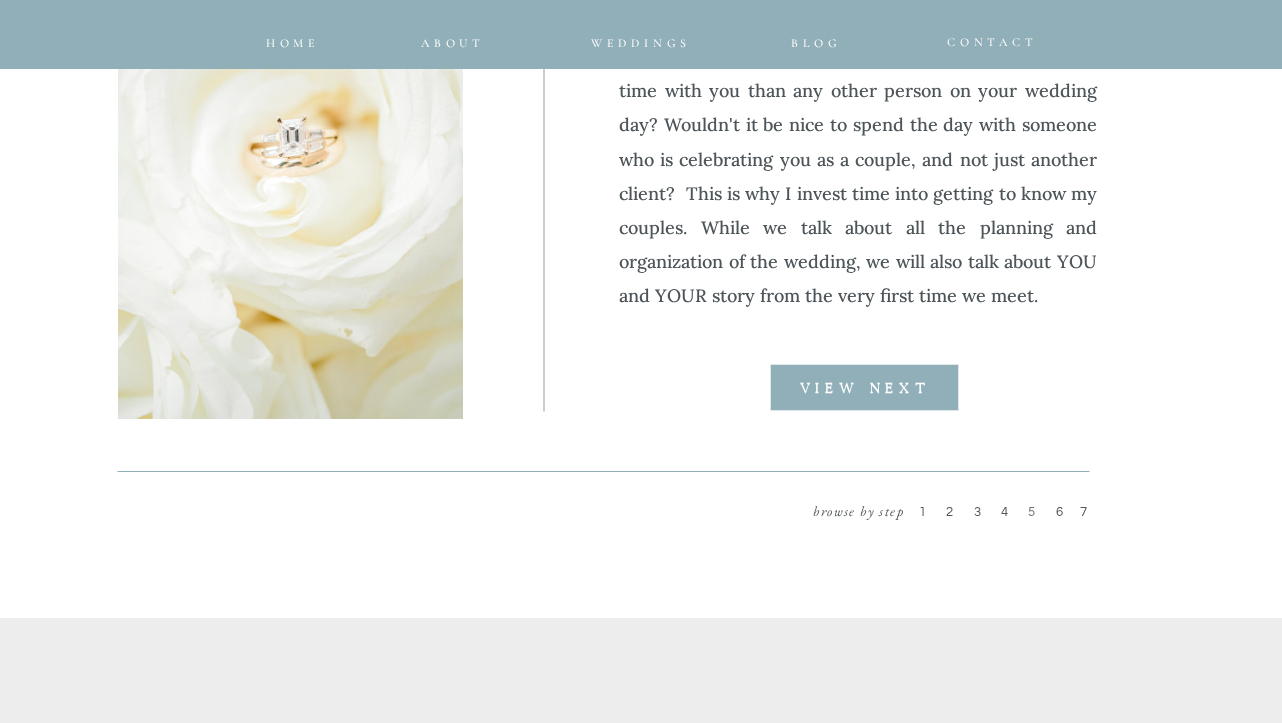 click on "1" at bounding box center [925, 512] 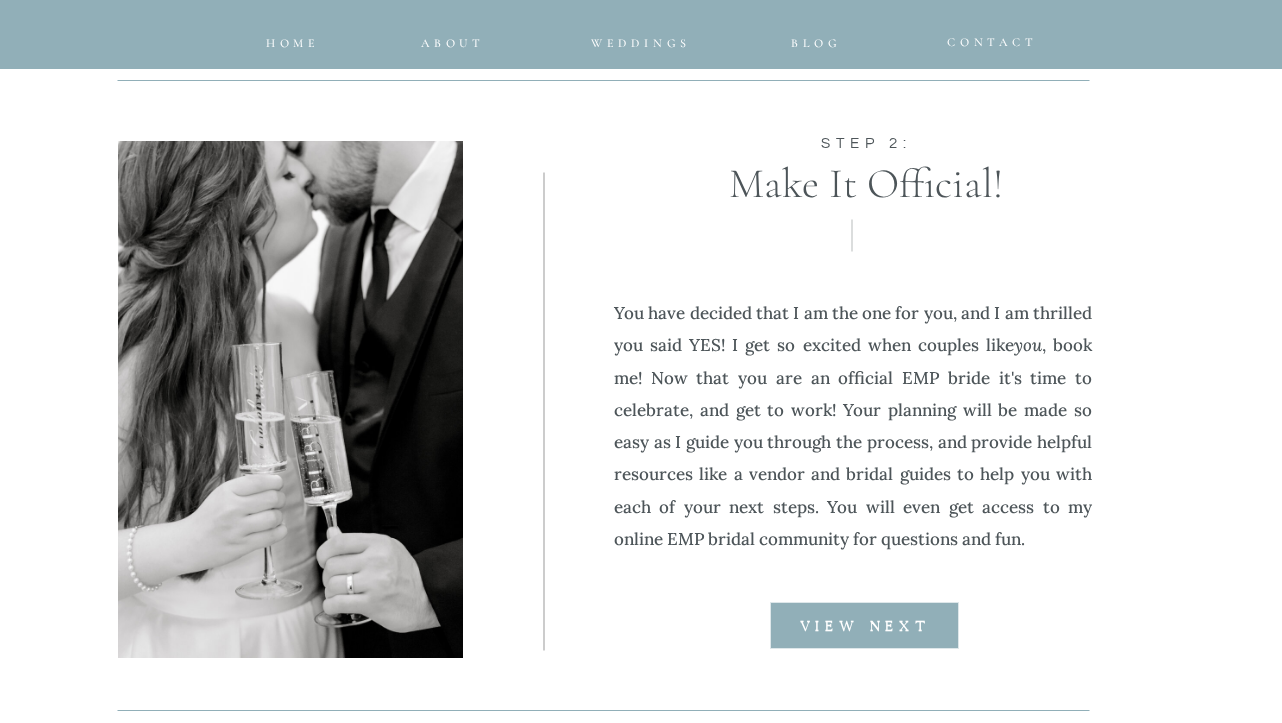 scroll, scrollTop: 2456, scrollLeft: 0, axis: vertical 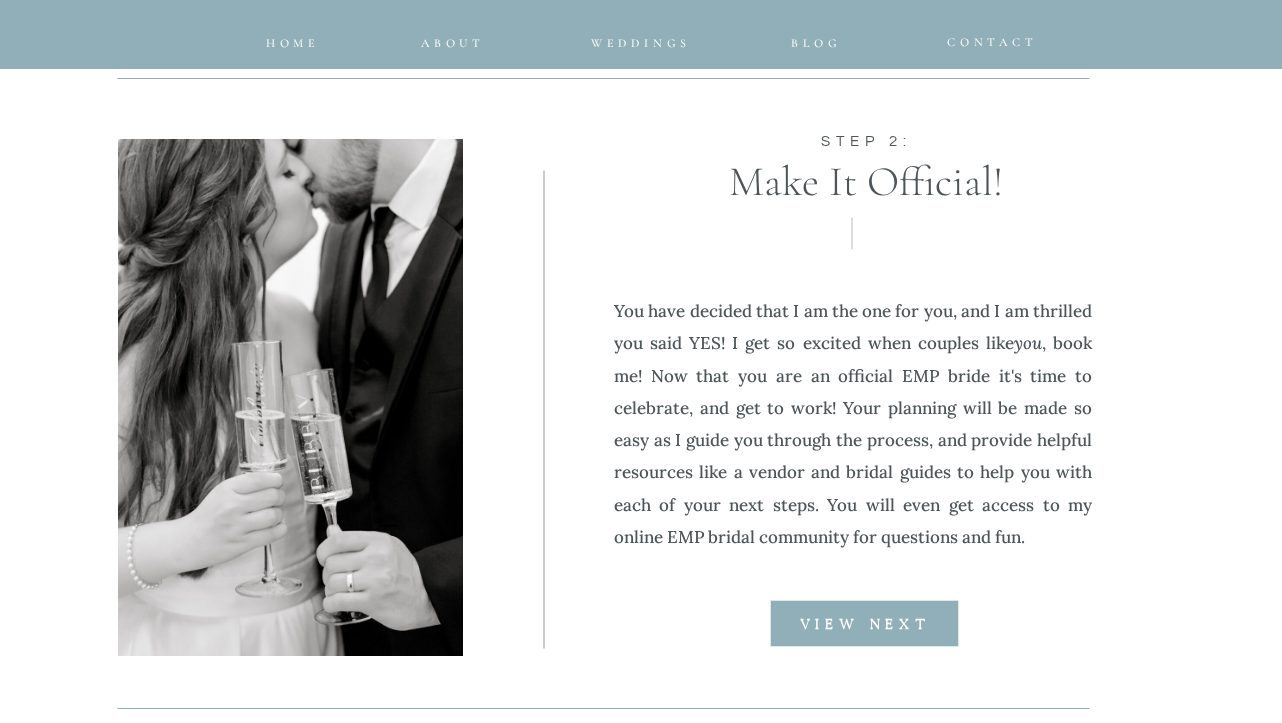 click at bounding box center [864, 623] 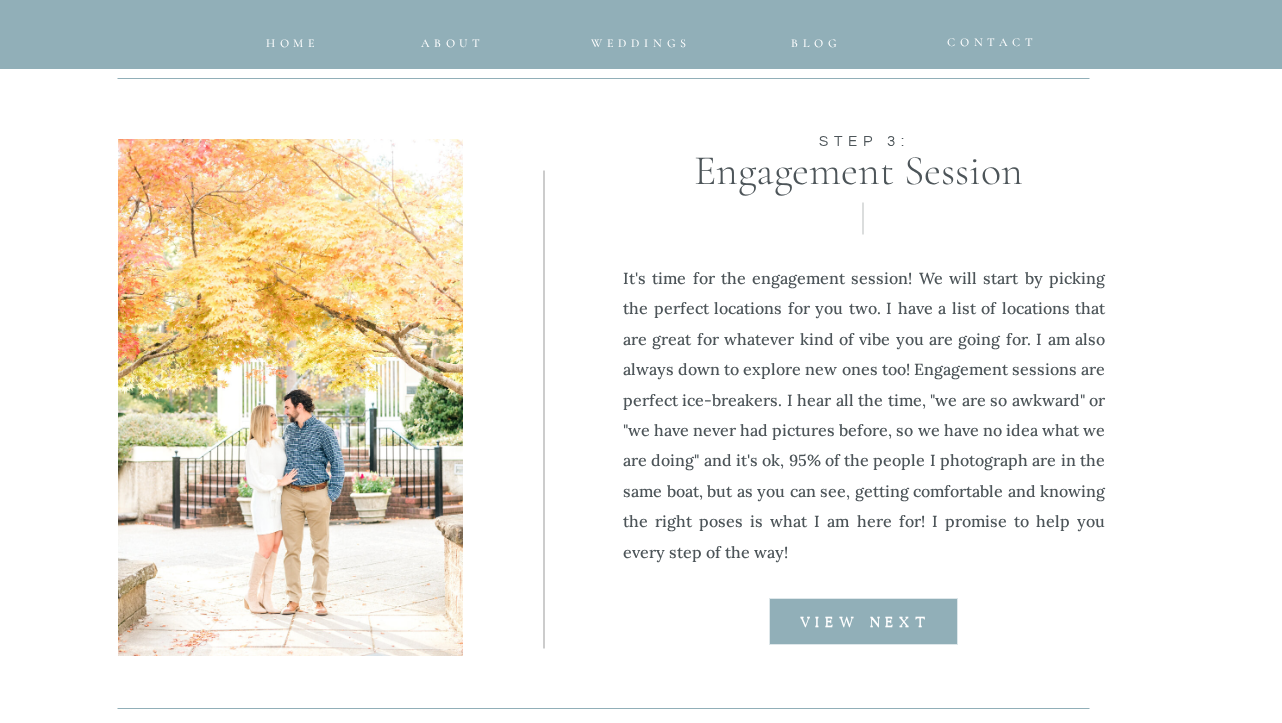 click on "VIEW NEXT" at bounding box center [865, 622] 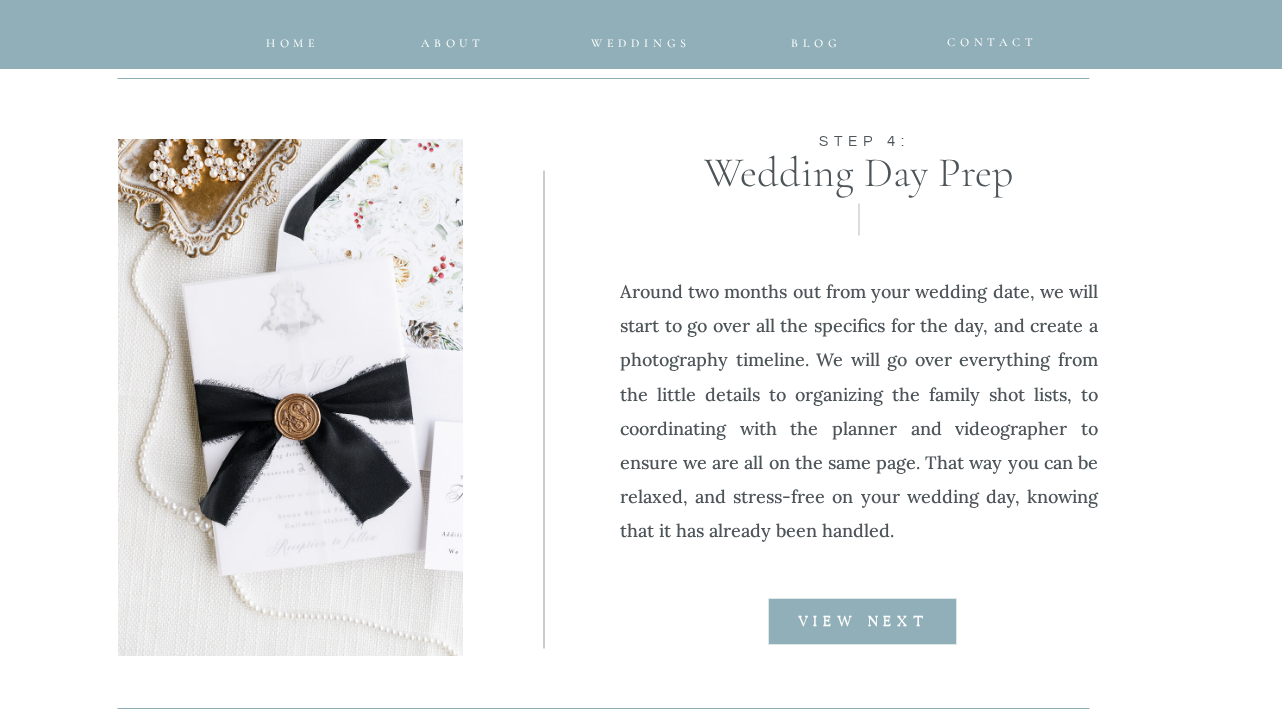 click on "VIEW NEXT" at bounding box center [863, 621] 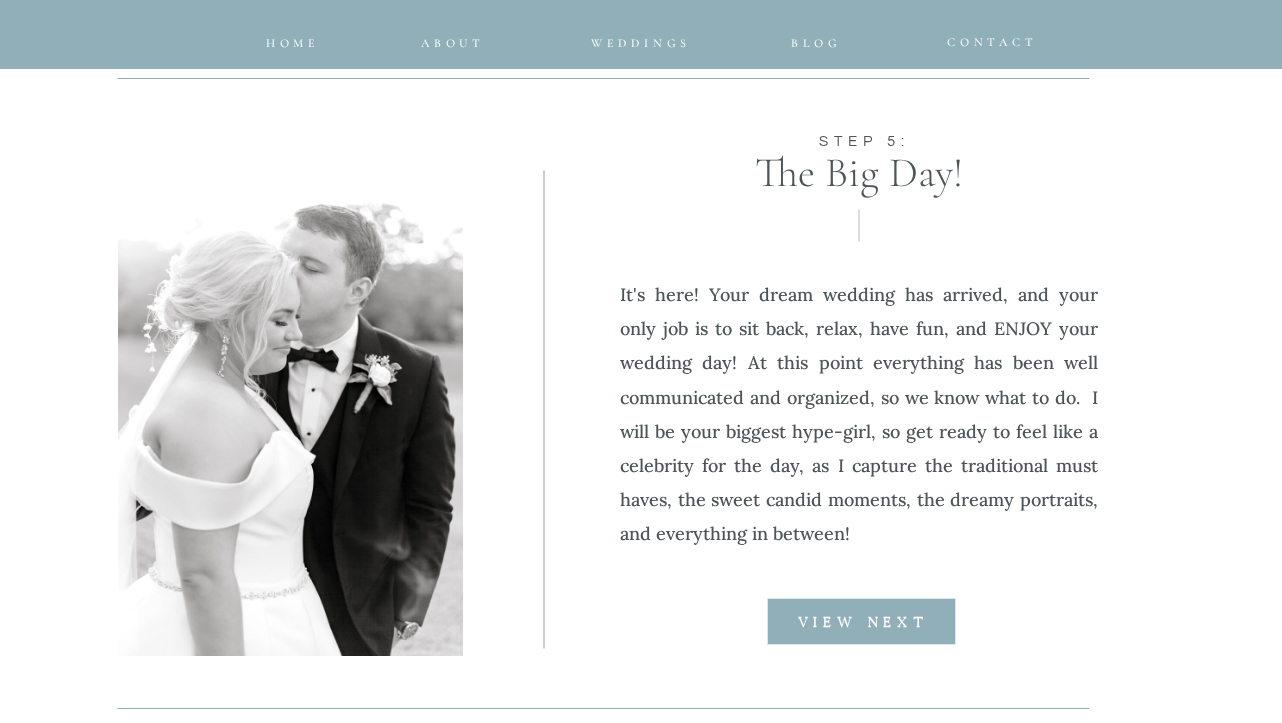 click on "VIEW NEXT" at bounding box center [863, 622] 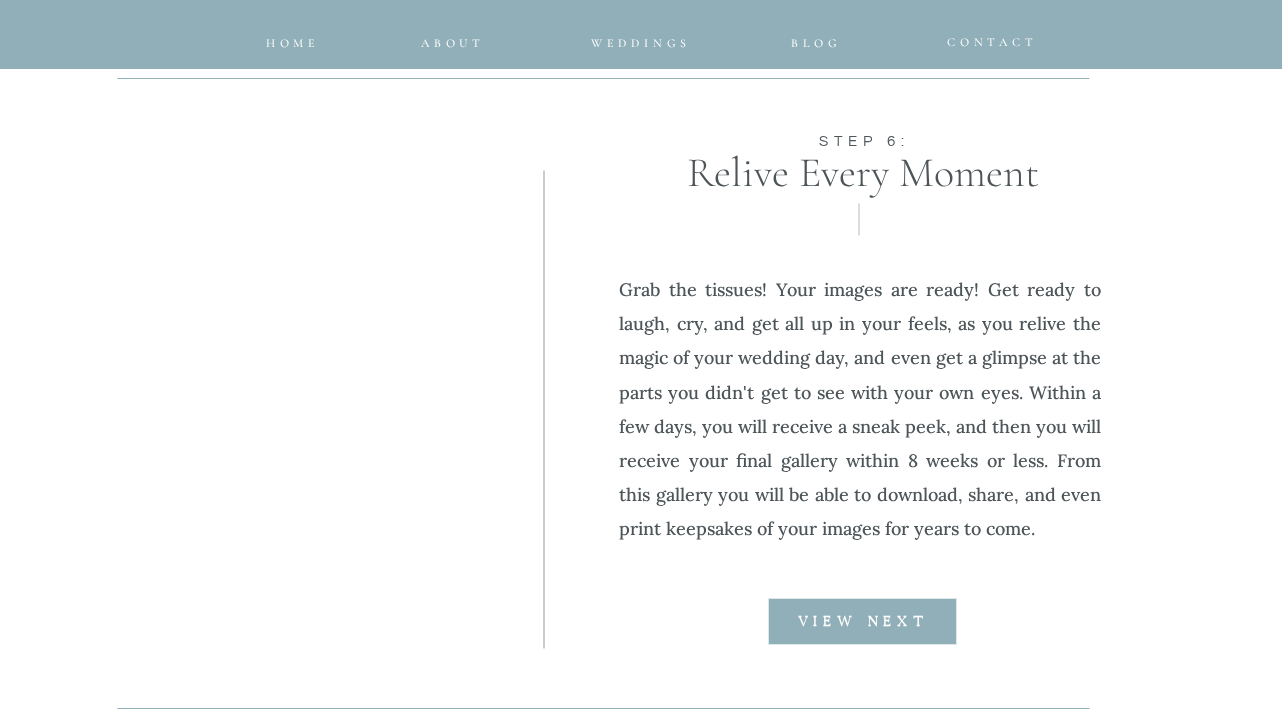 click on "VIEW NEXT" at bounding box center [863, 621] 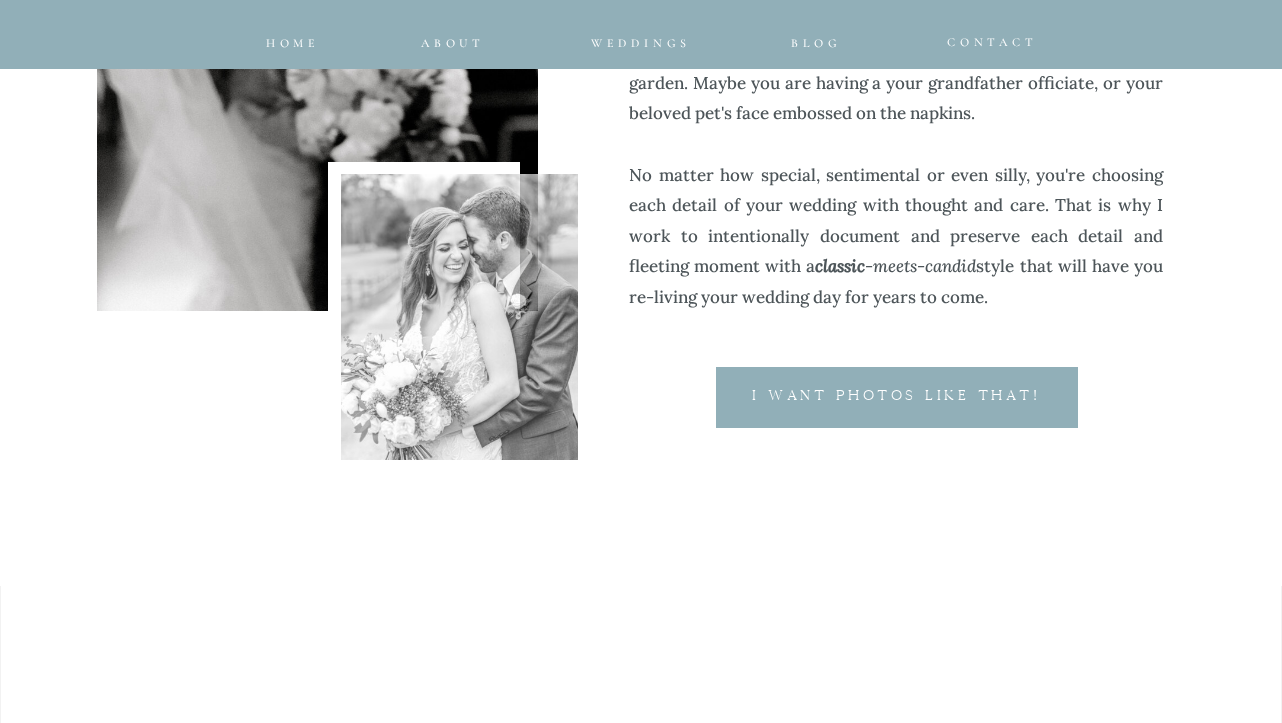 scroll, scrollTop: 1073, scrollLeft: 0, axis: vertical 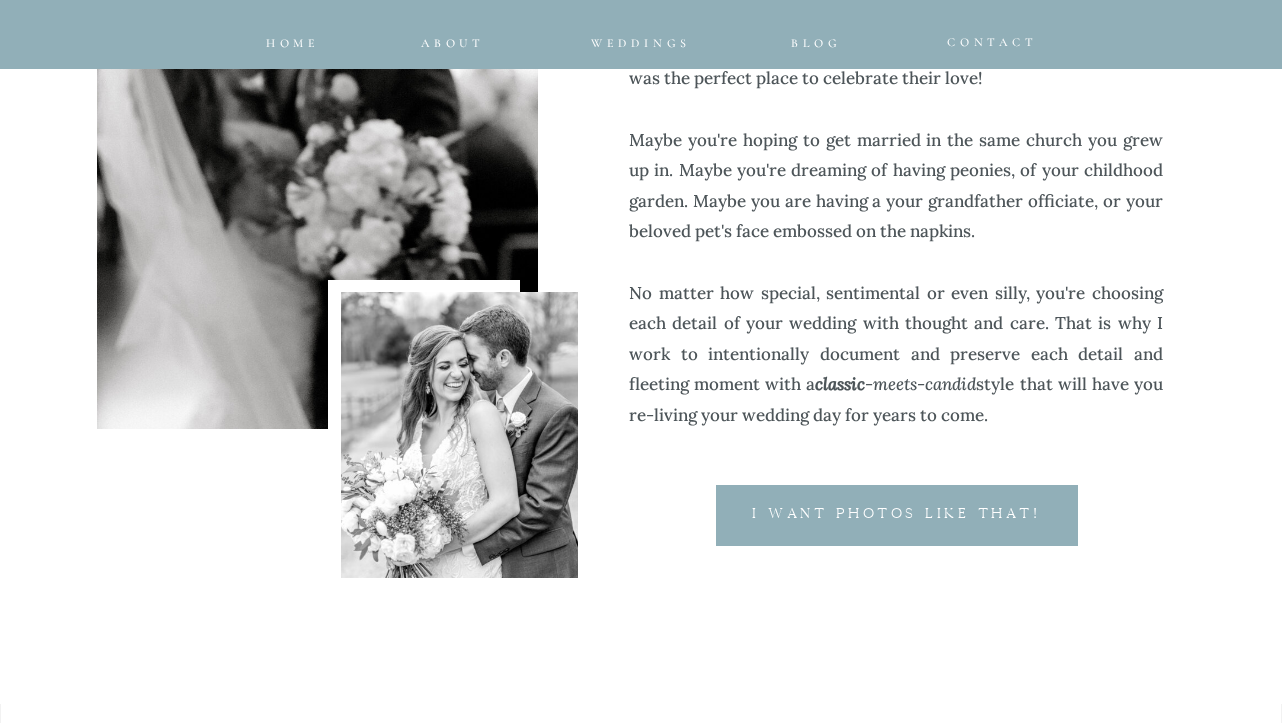 click on "I want photos like that!" at bounding box center (896, 517) 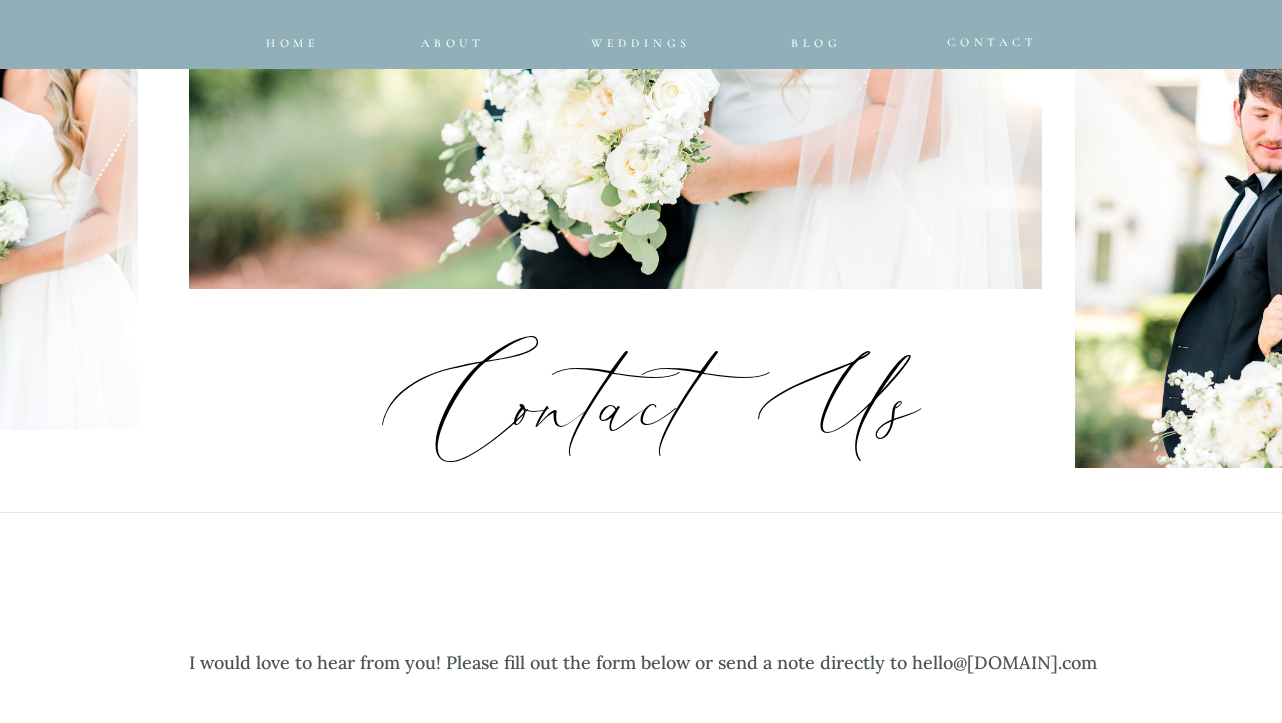 scroll, scrollTop: 0, scrollLeft: 0, axis: both 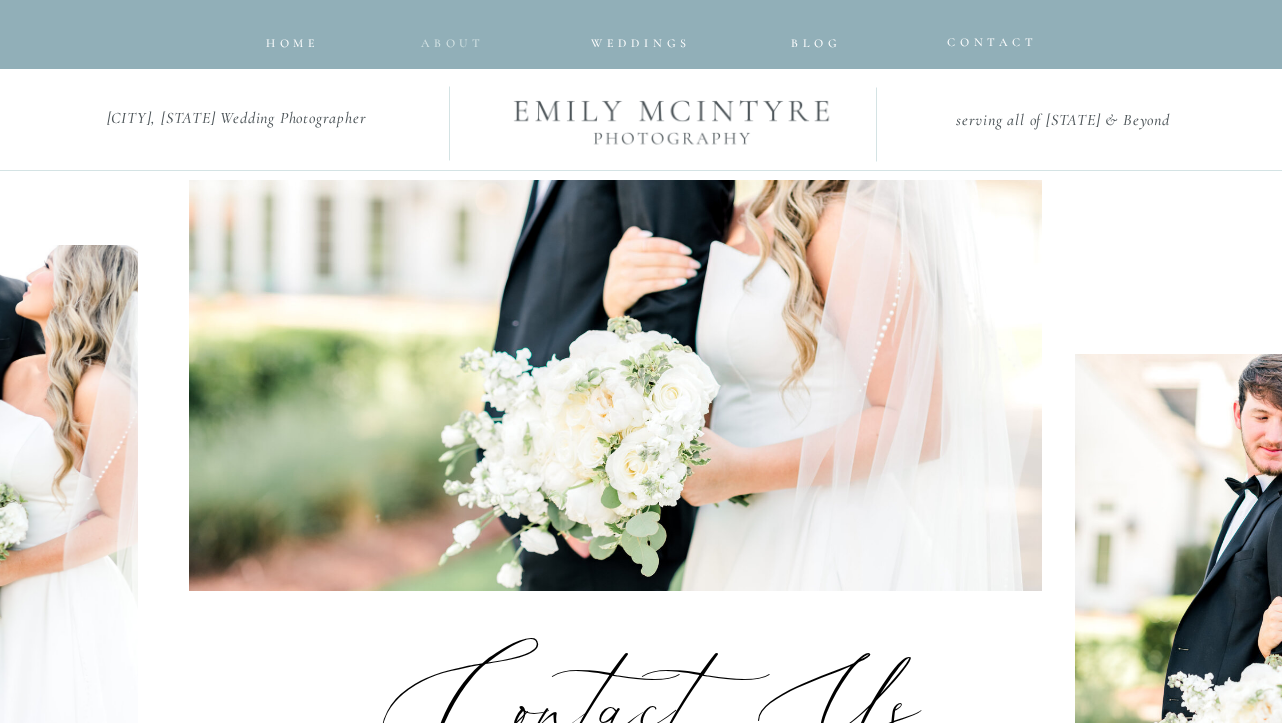 click on "about" at bounding box center (449, 38) 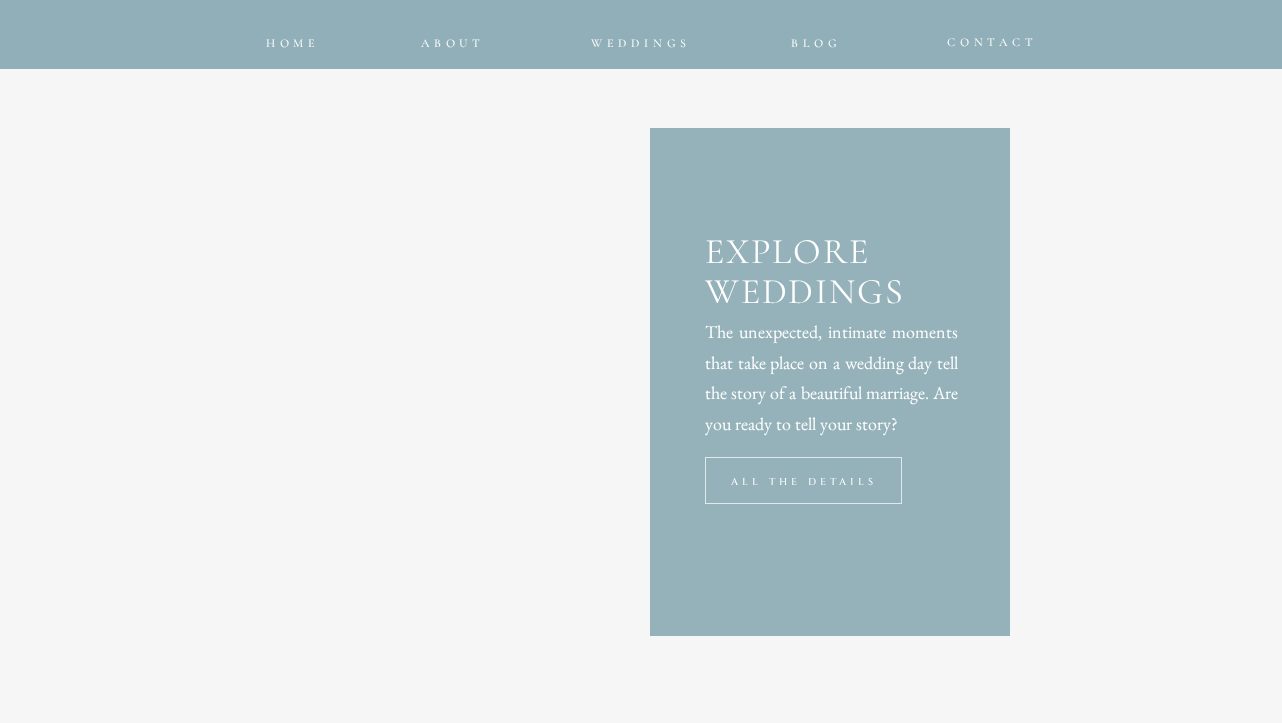scroll, scrollTop: 5227, scrollLeft: 0, axis: vertical 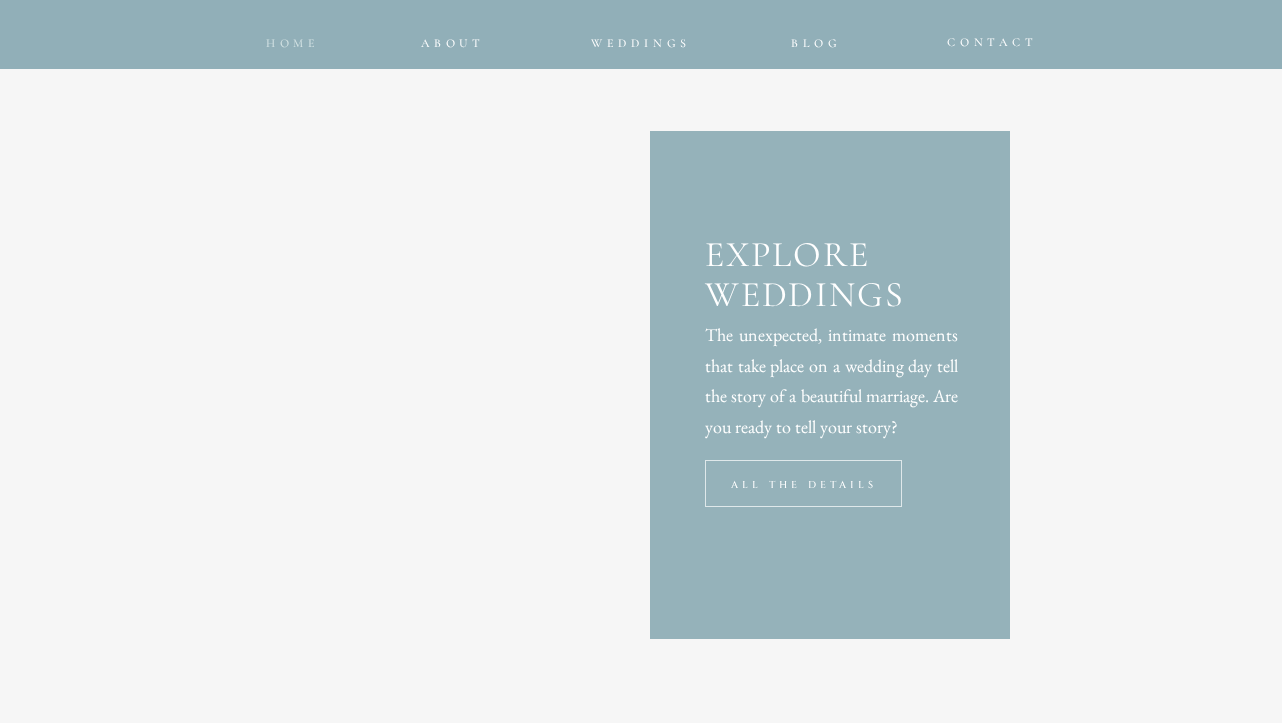 click on "home" at bounding box center (293, 43) 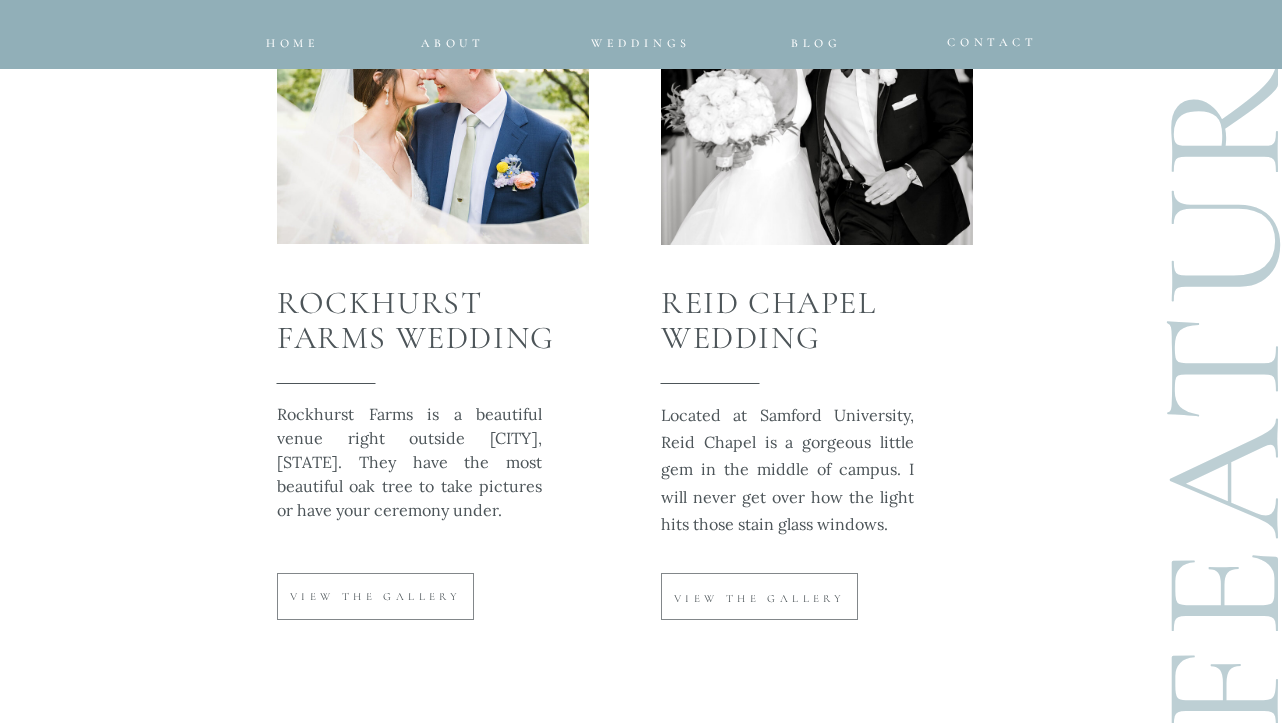 scroll, scrollTop: 7762, scrollLeft: 0, axis: vertical 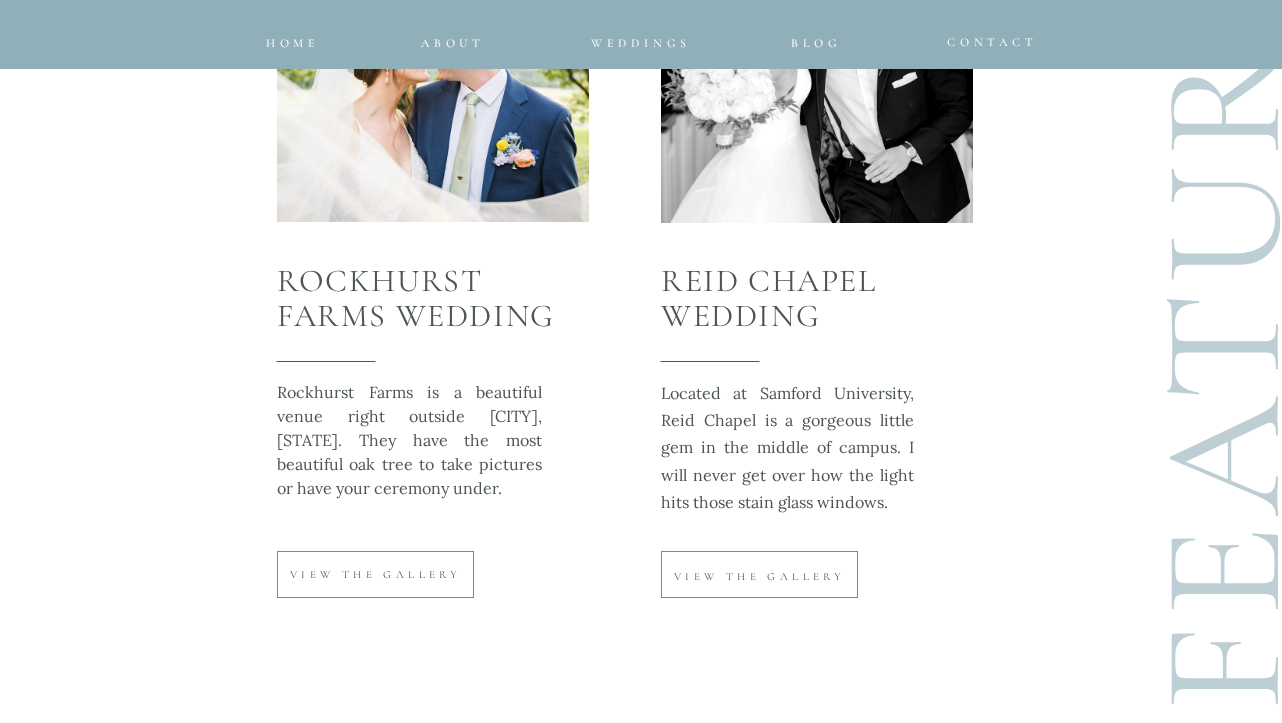 click on "Reid Chapel Wedding" at bounding box center (800, 307) 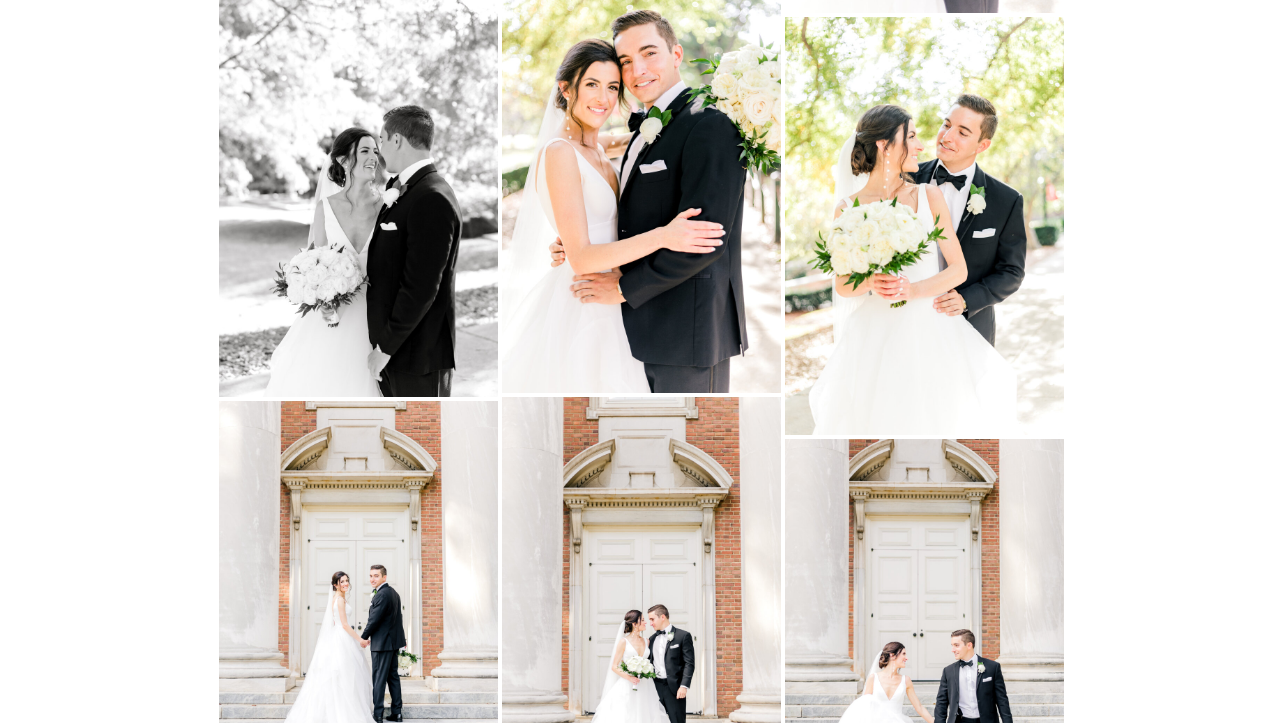 scroll, scrollTop: 3649, scrollLeft: 0, axis: vertical 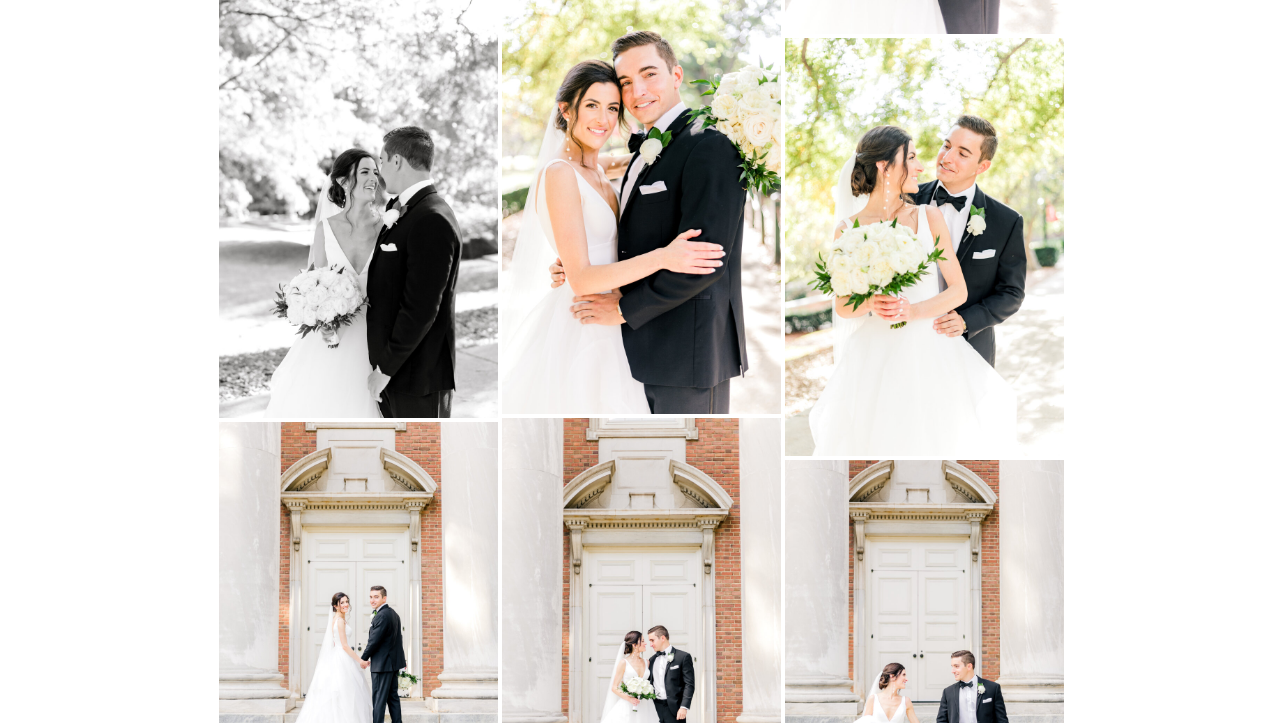 click at bounding box center [641, 204] 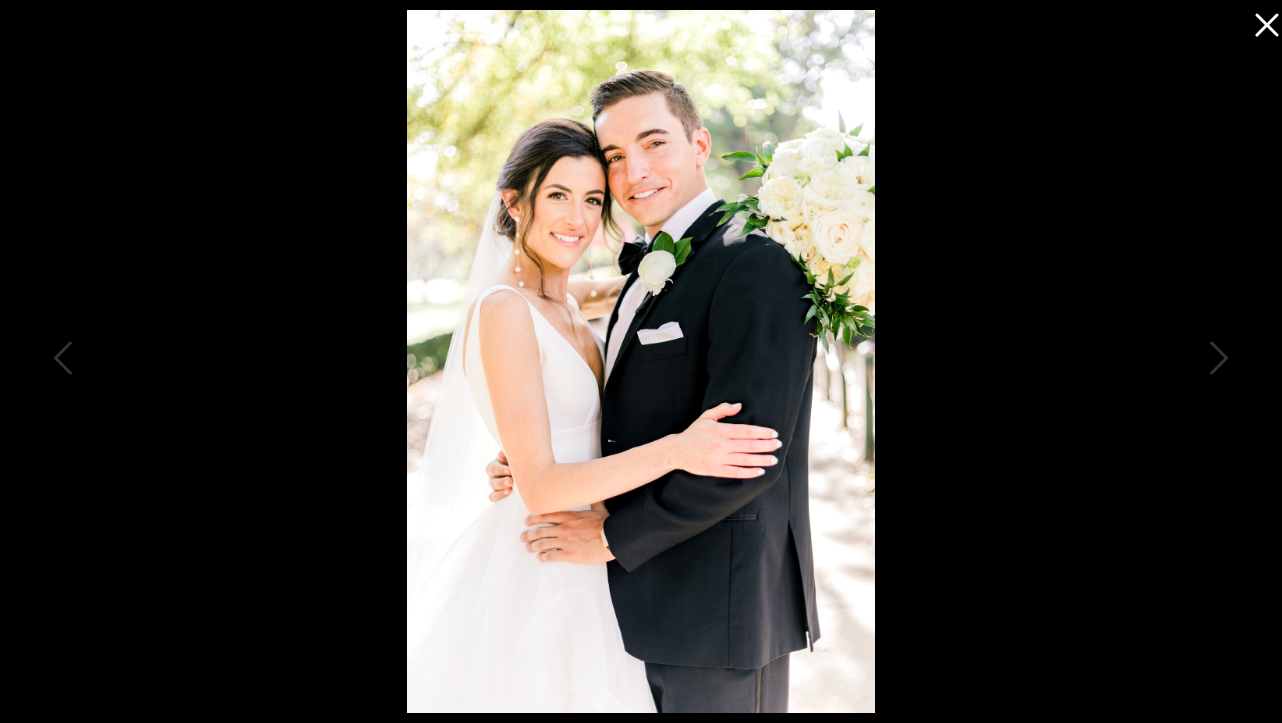 click 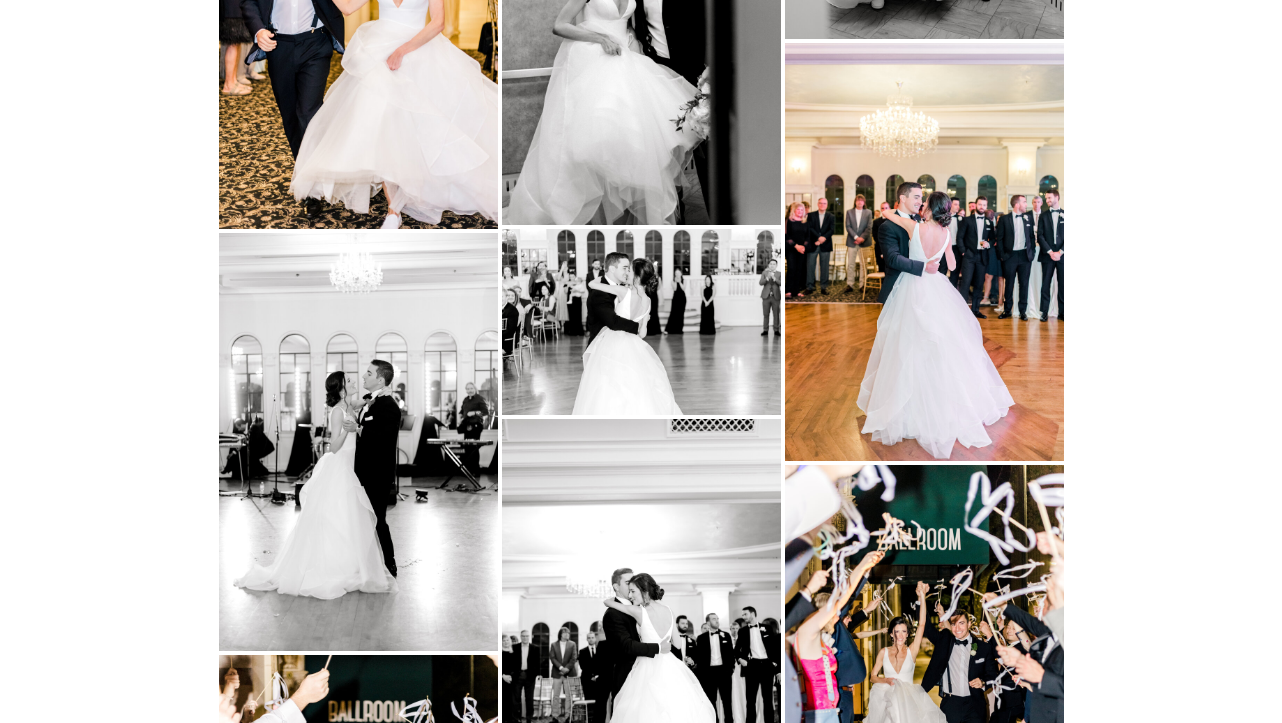 scroll, scrollTop: 5570, scrollLeft: 0, axis: vertical 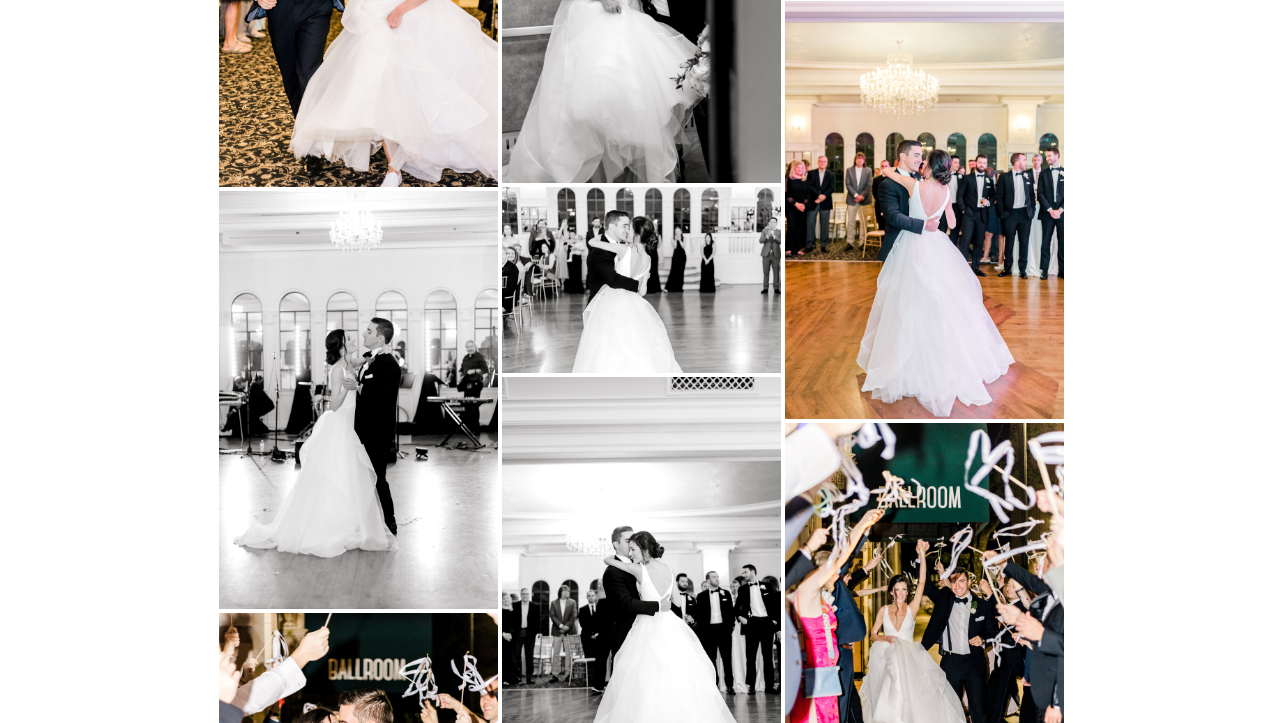 click at bounding box center (924, 210) 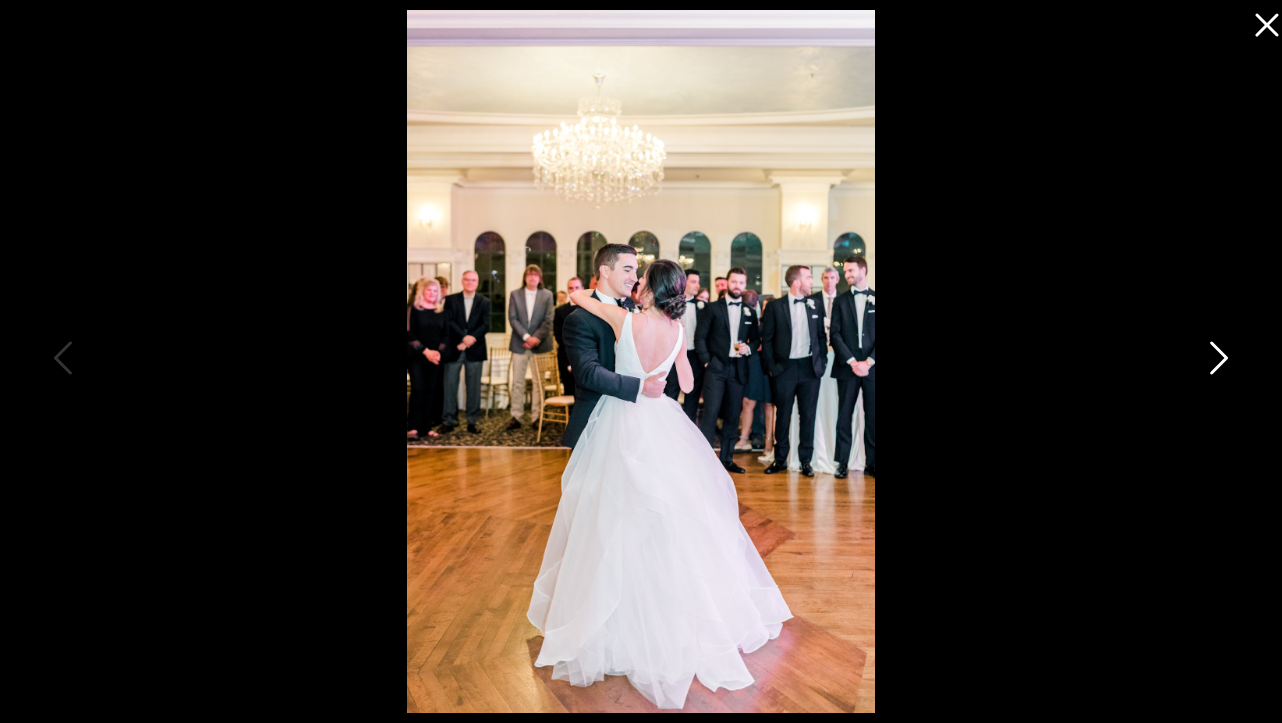click 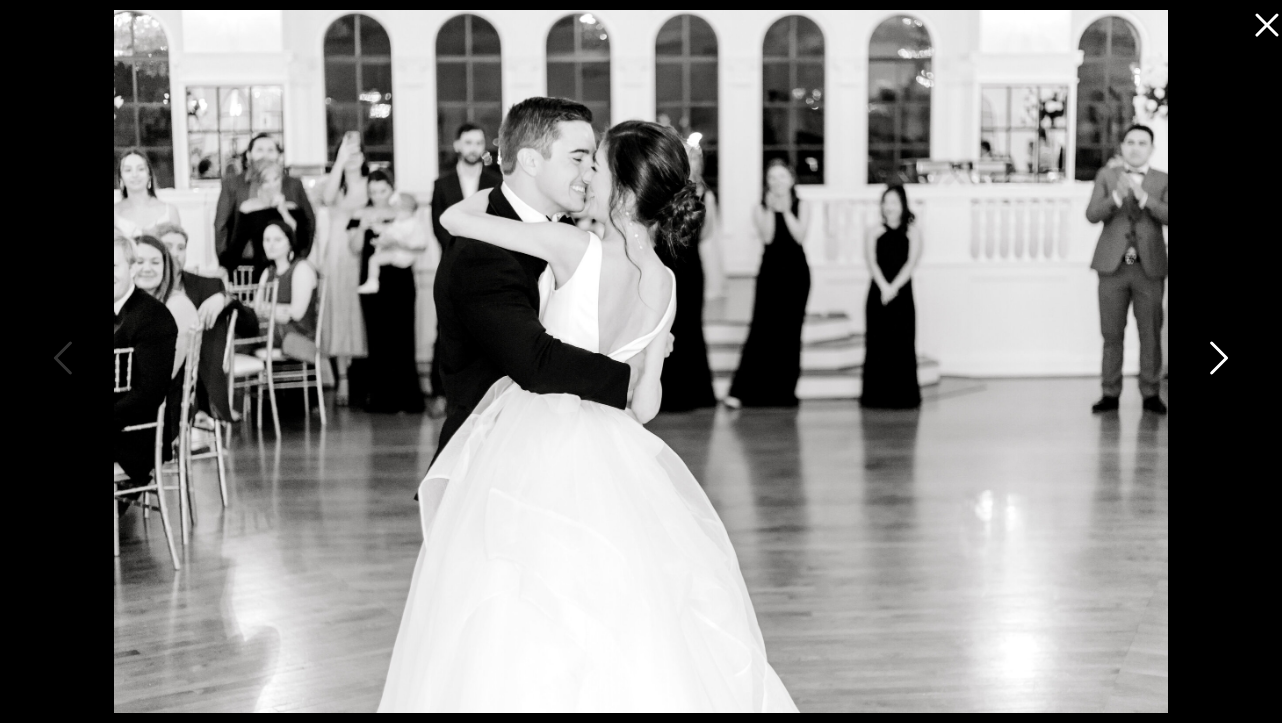 click 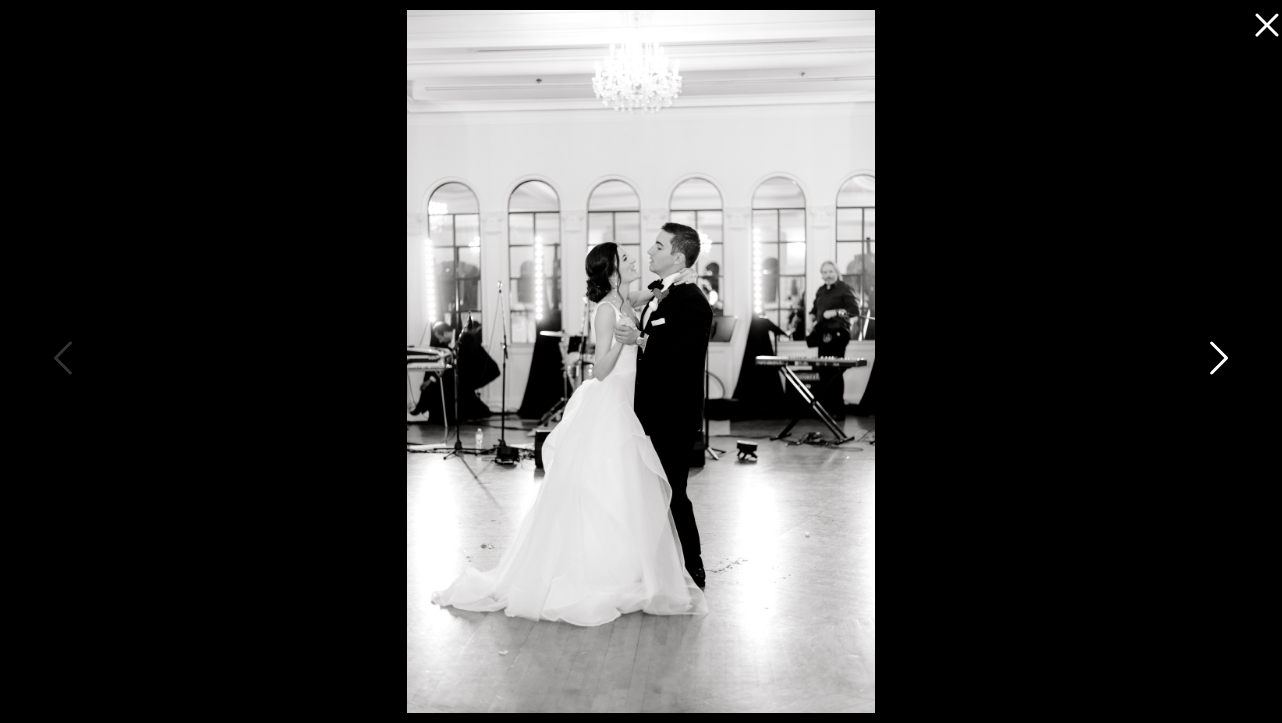 click 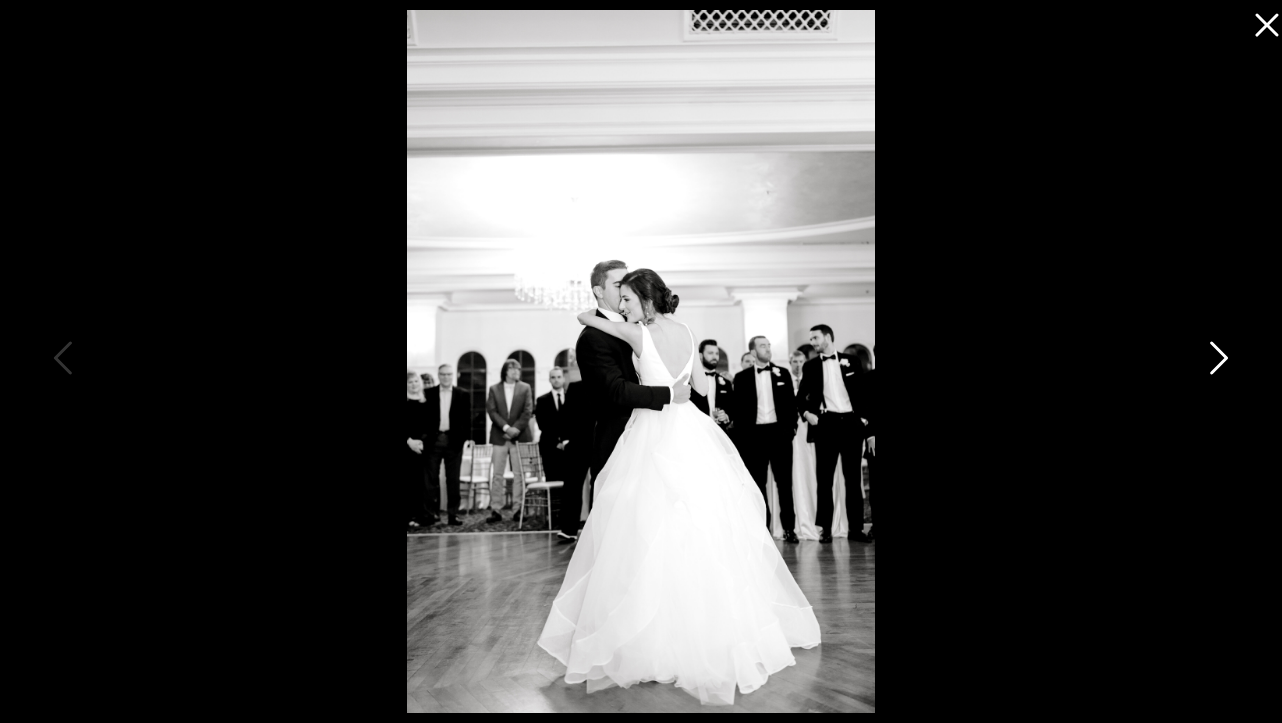 click 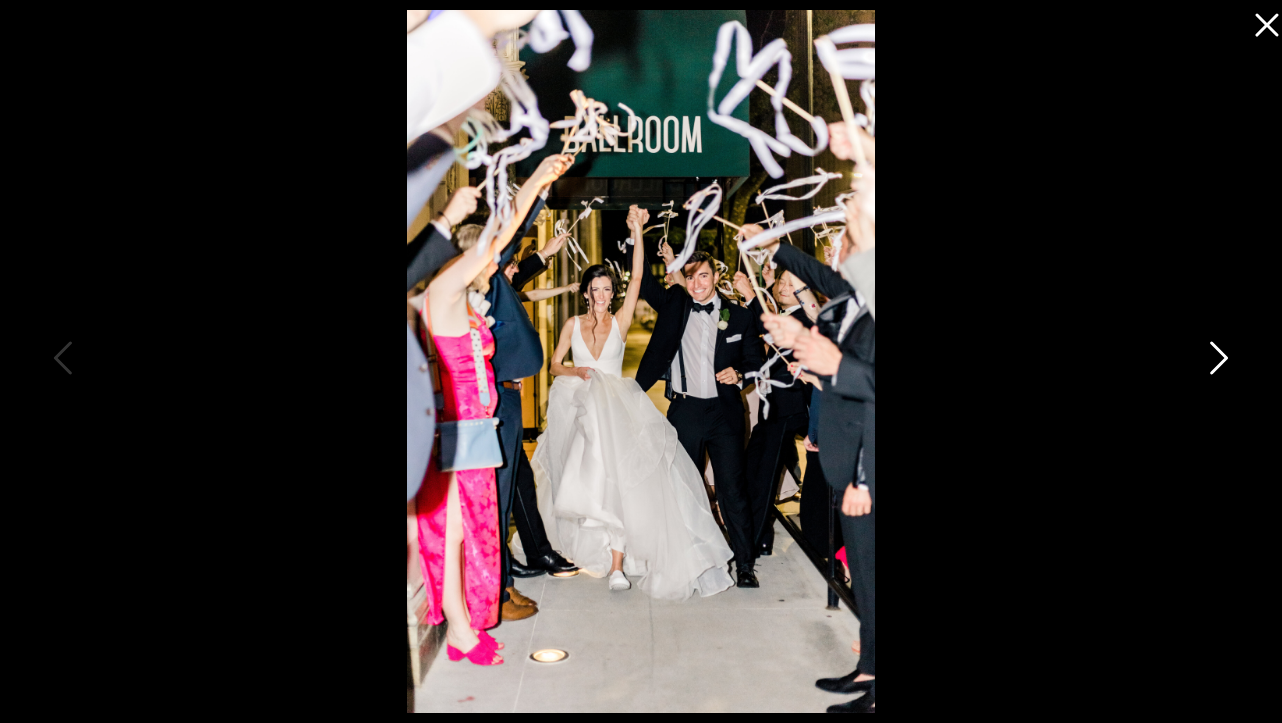 click 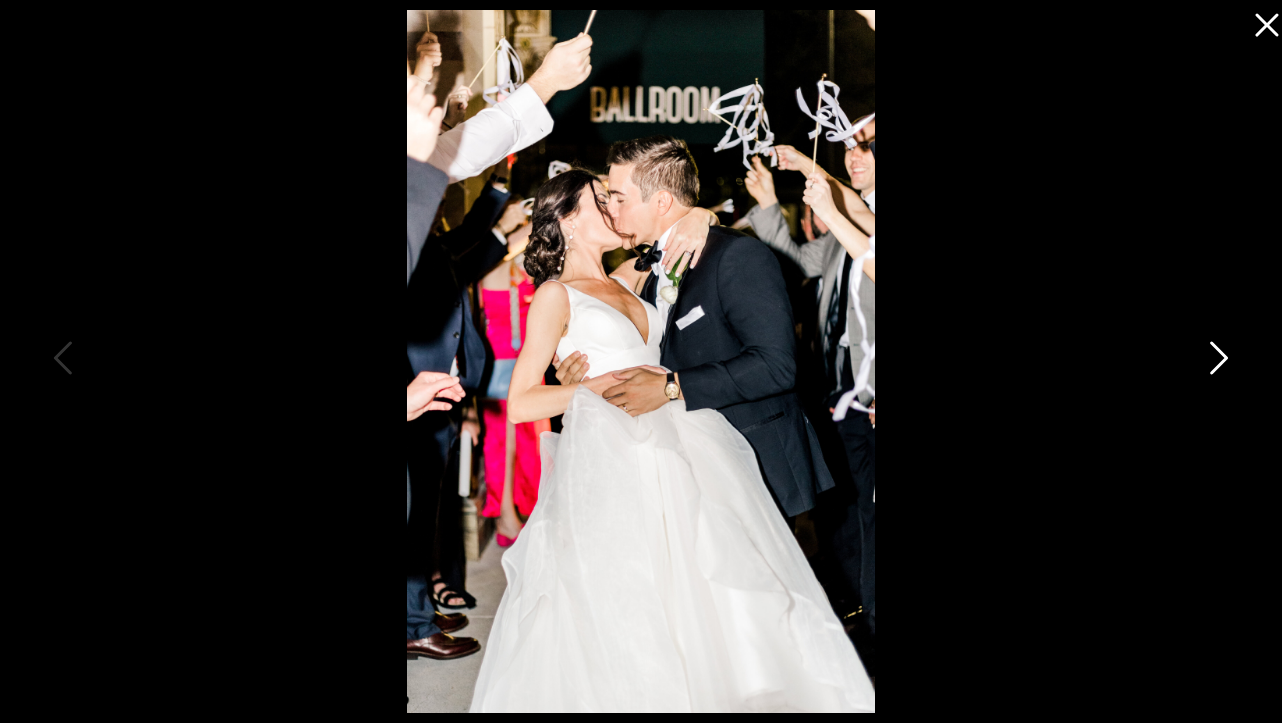 click 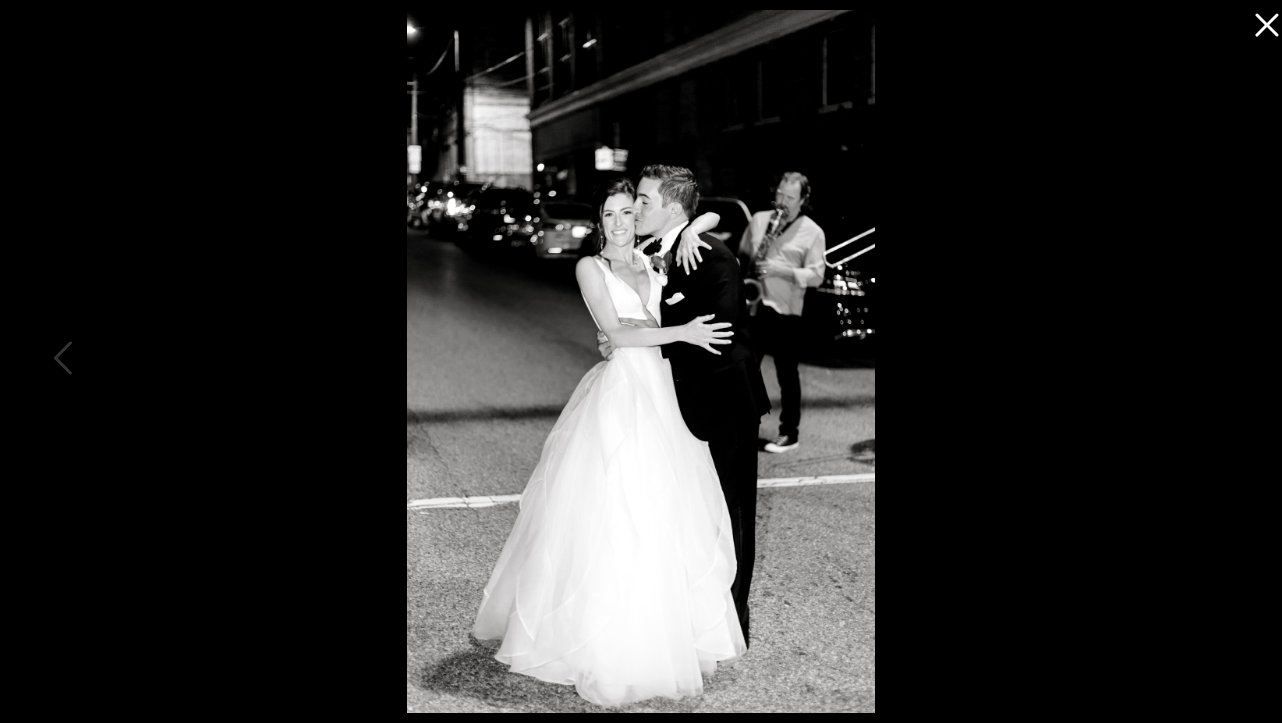 click 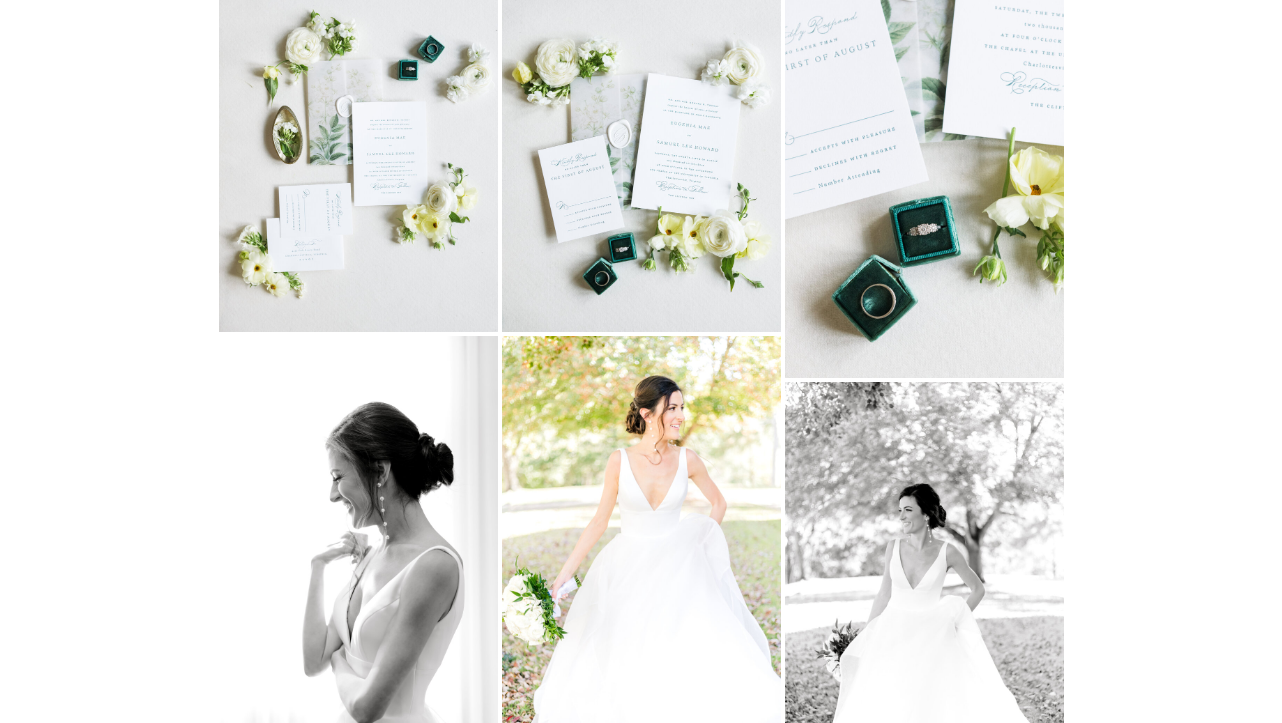scroll, scrollTop: 0, scrollLeft: 0, axis: both 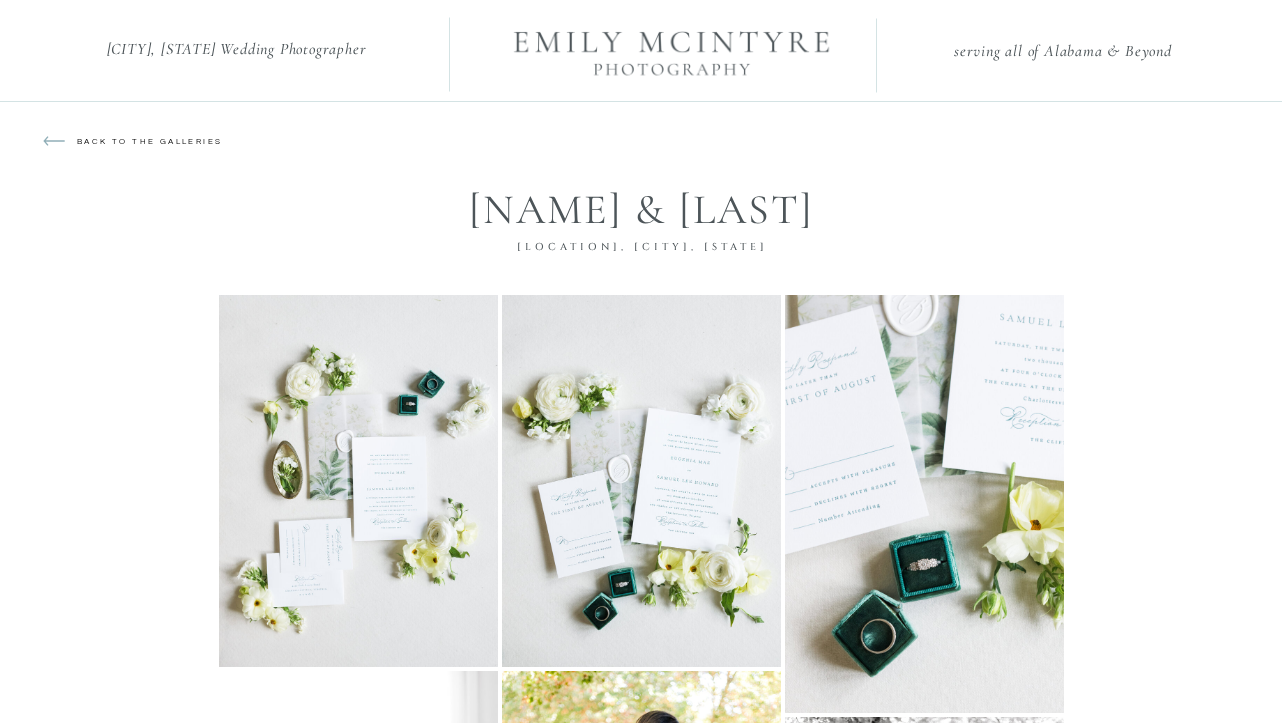click 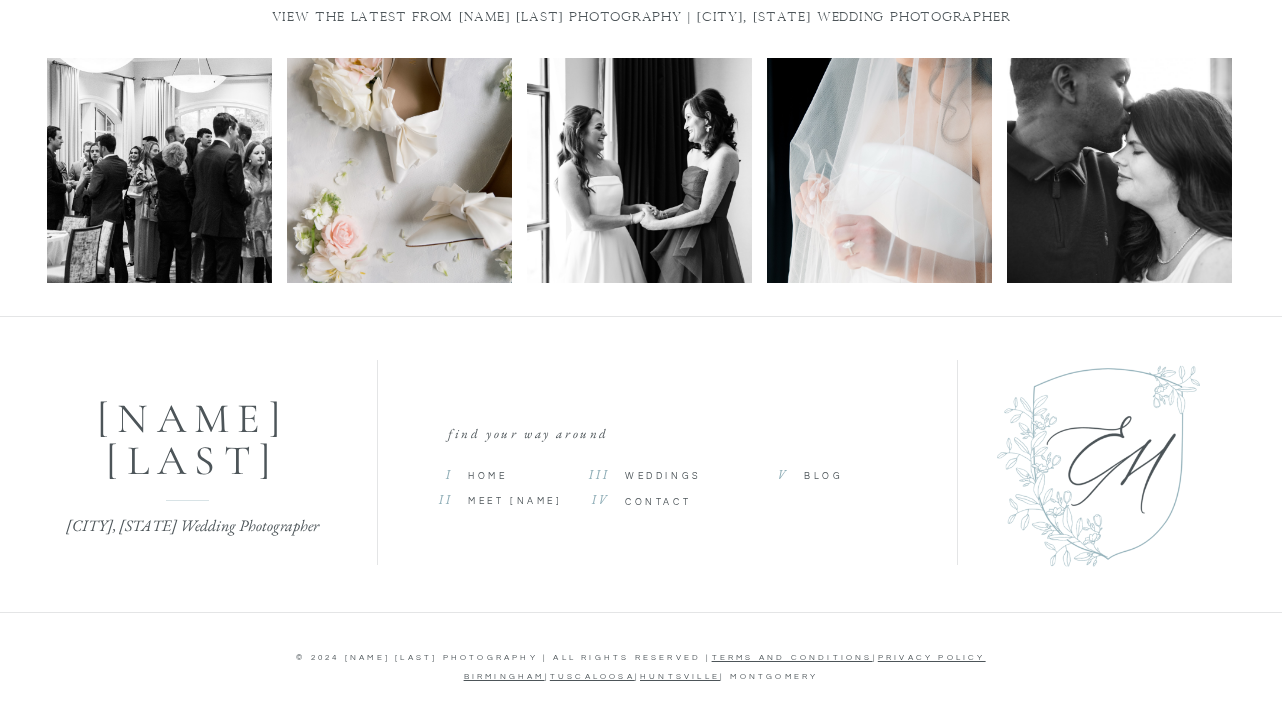 scroll, scrollTop: 1039, scrollLeft: 0, axis: vertical 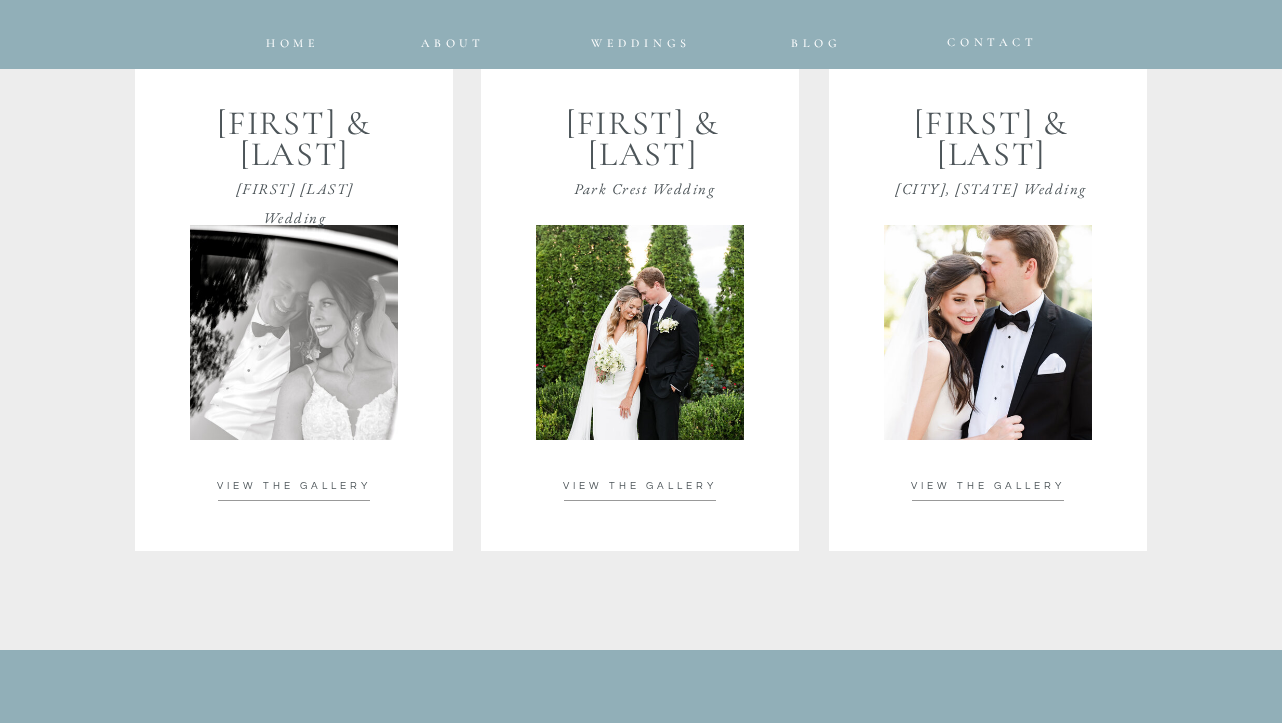 click on "VIEW THE GALLERY" at bounding box center [294, 486] 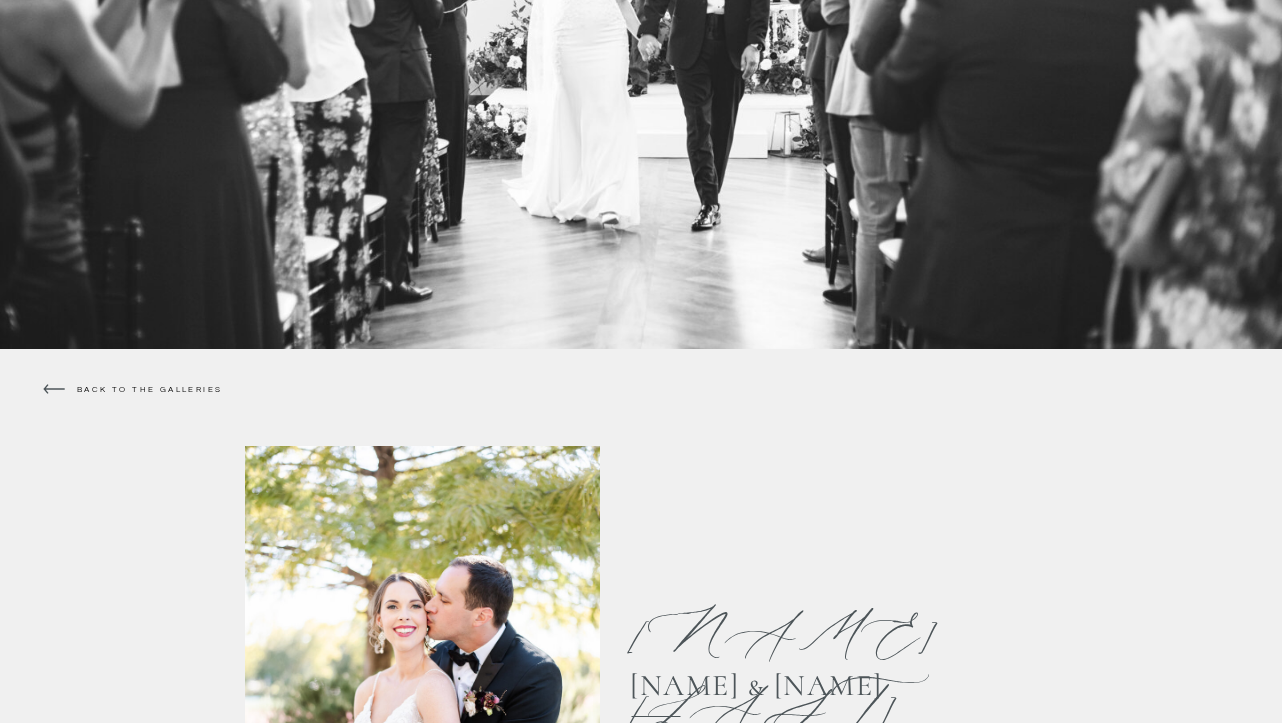 scroll, scrollTop: 0, scrollLeft: 0, axis: both 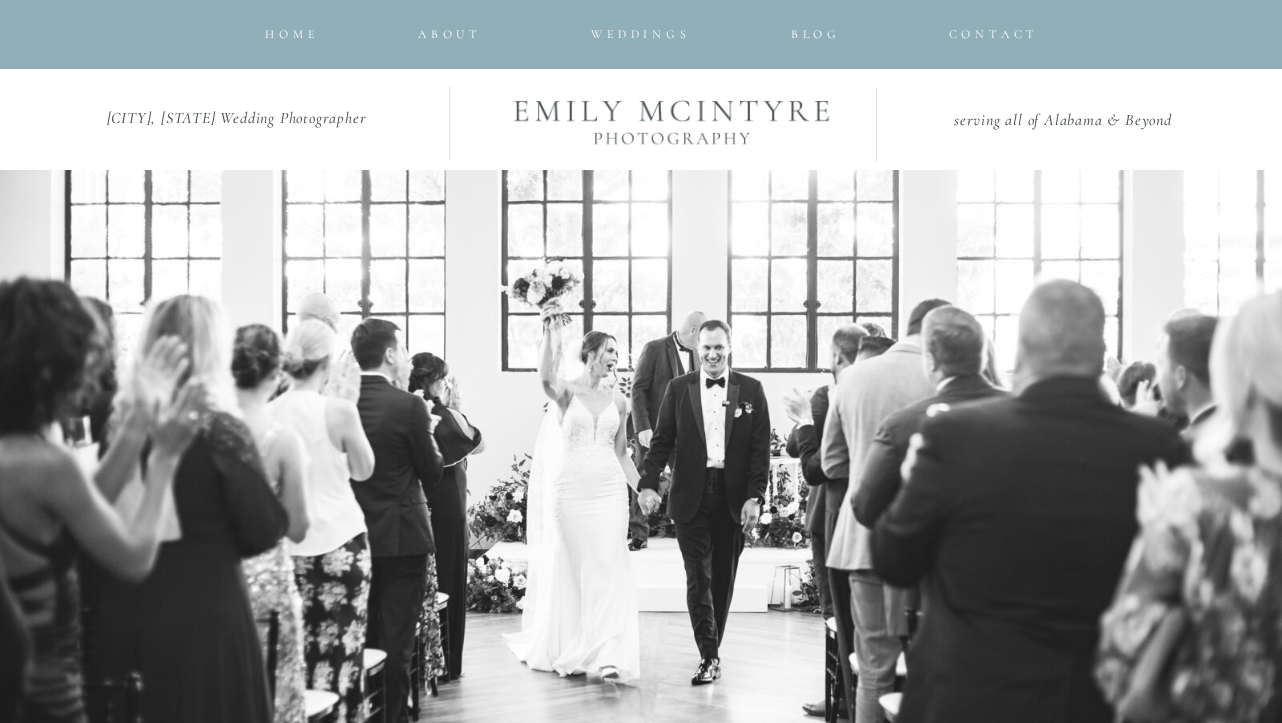 click at bounding box center (671, 68) 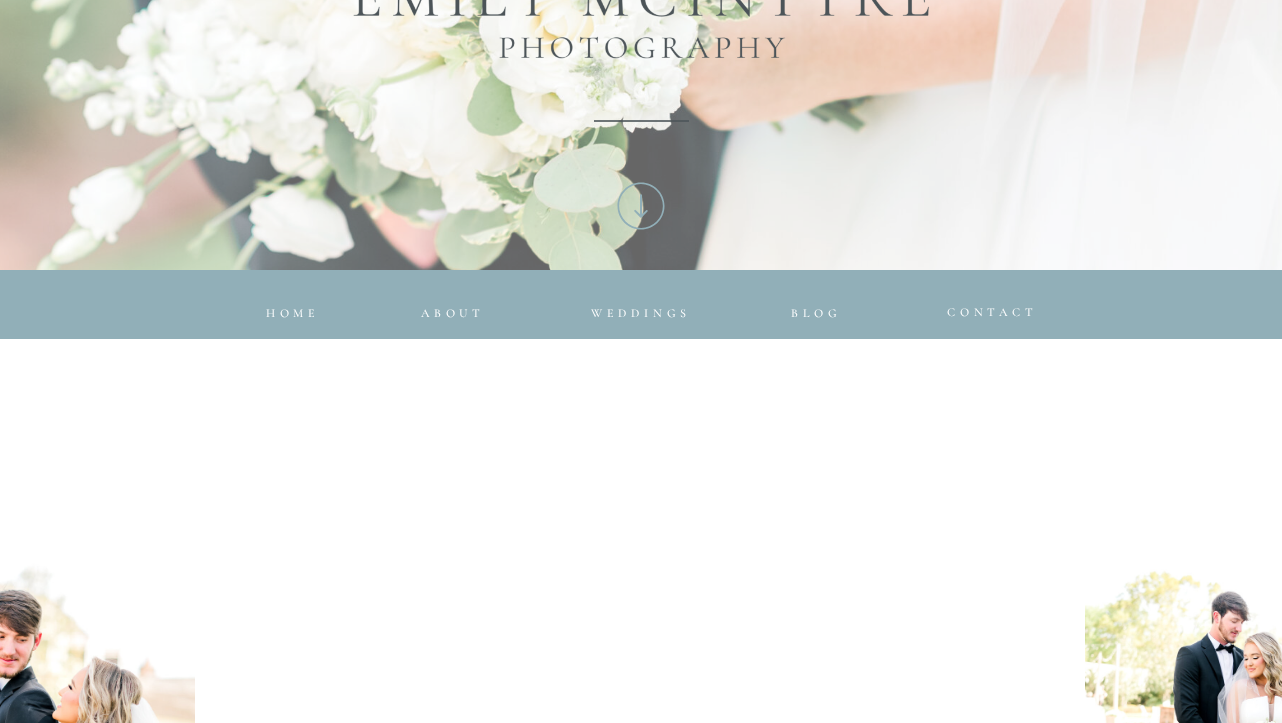 scroll, scrollTop: 663, scrollLeft: 0, axis: vertical 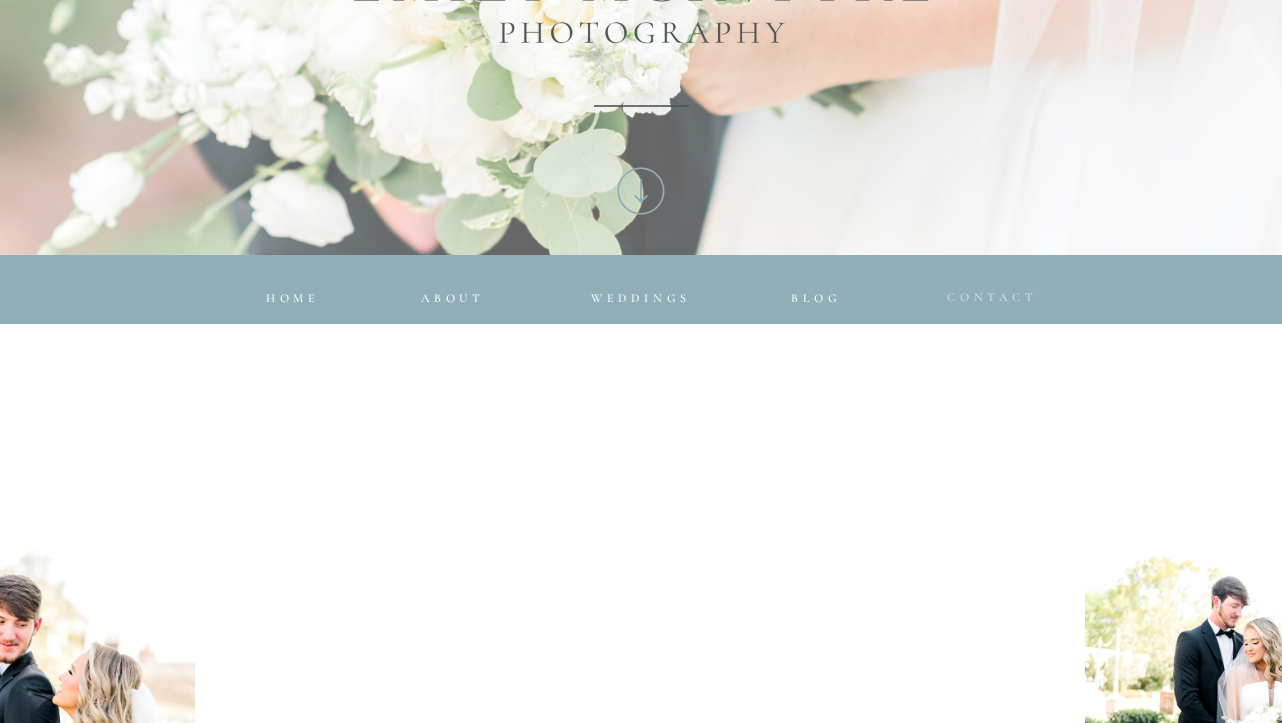 click on "CONTACT" at bounding box center (992, 297) 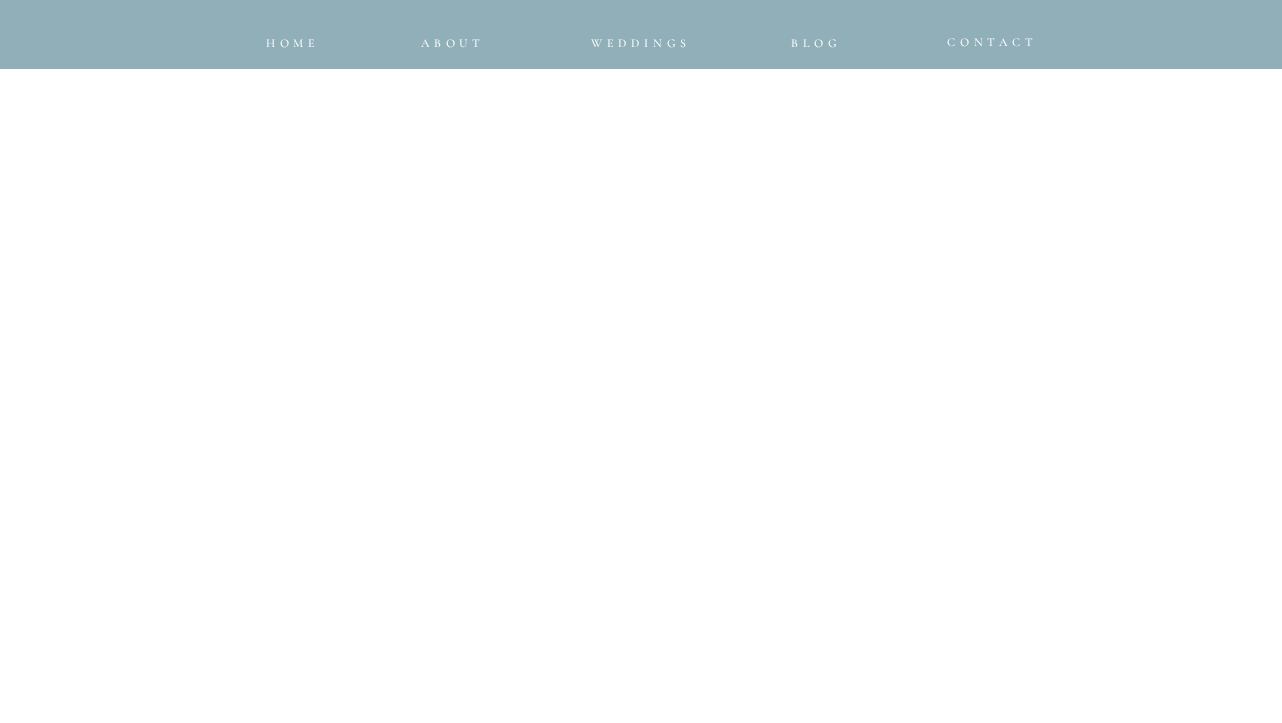scroll, scrollTop: 1632, scrollLeft: 0, axis: vertical 